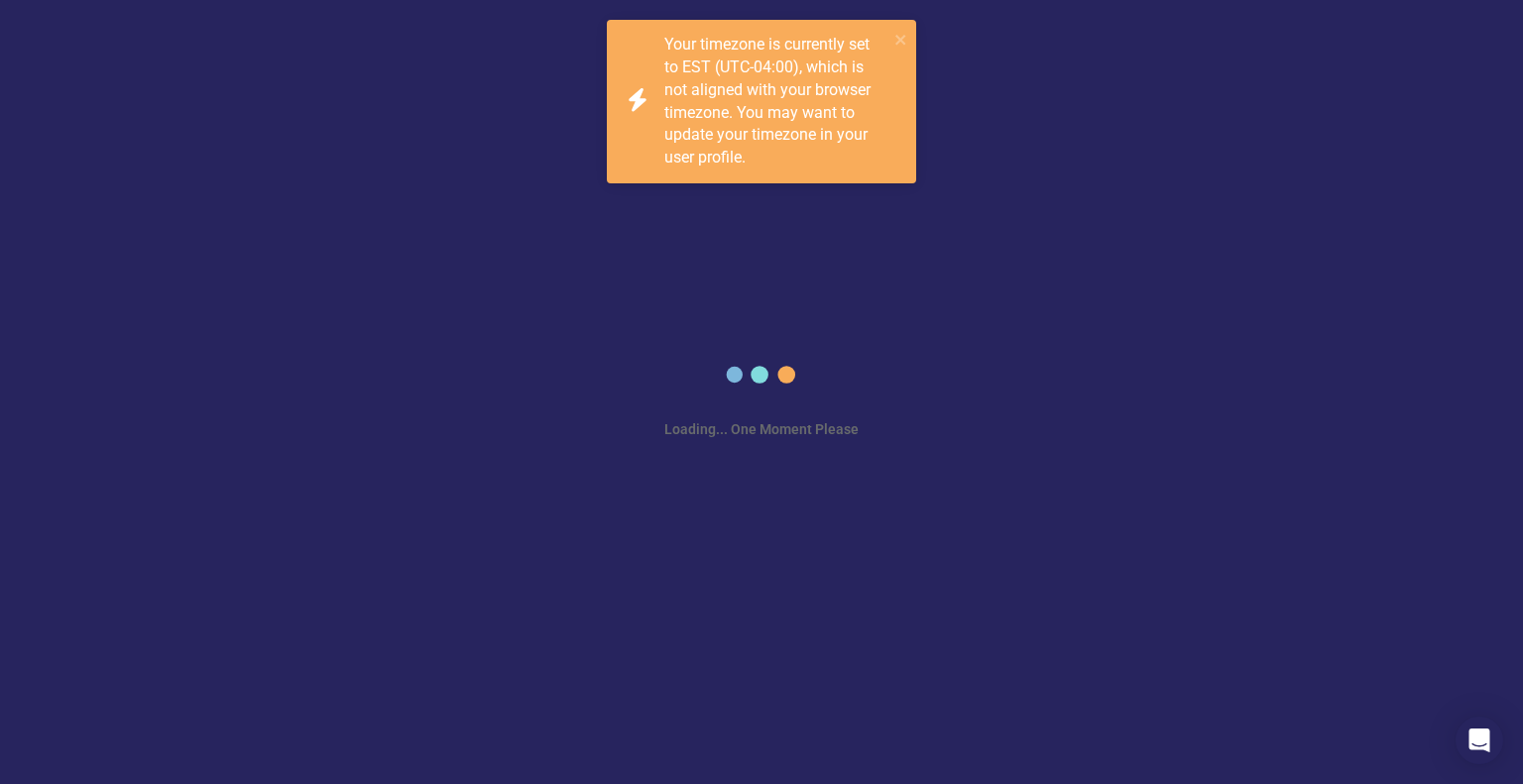 scroll, scrollTop: 0, scrollLeft: 0, axis: both 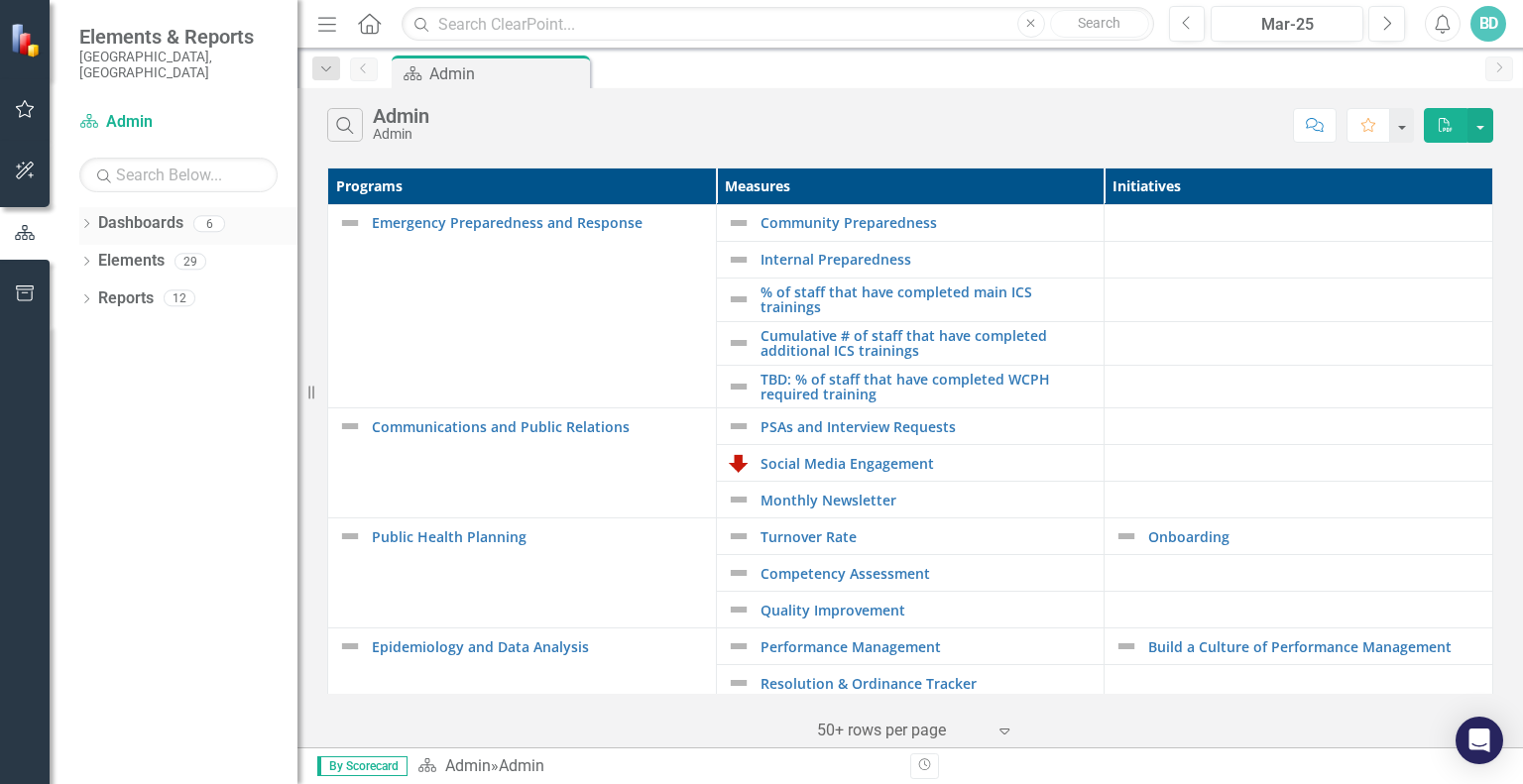 click on "Dashboards" at bounding box center [141, 223] 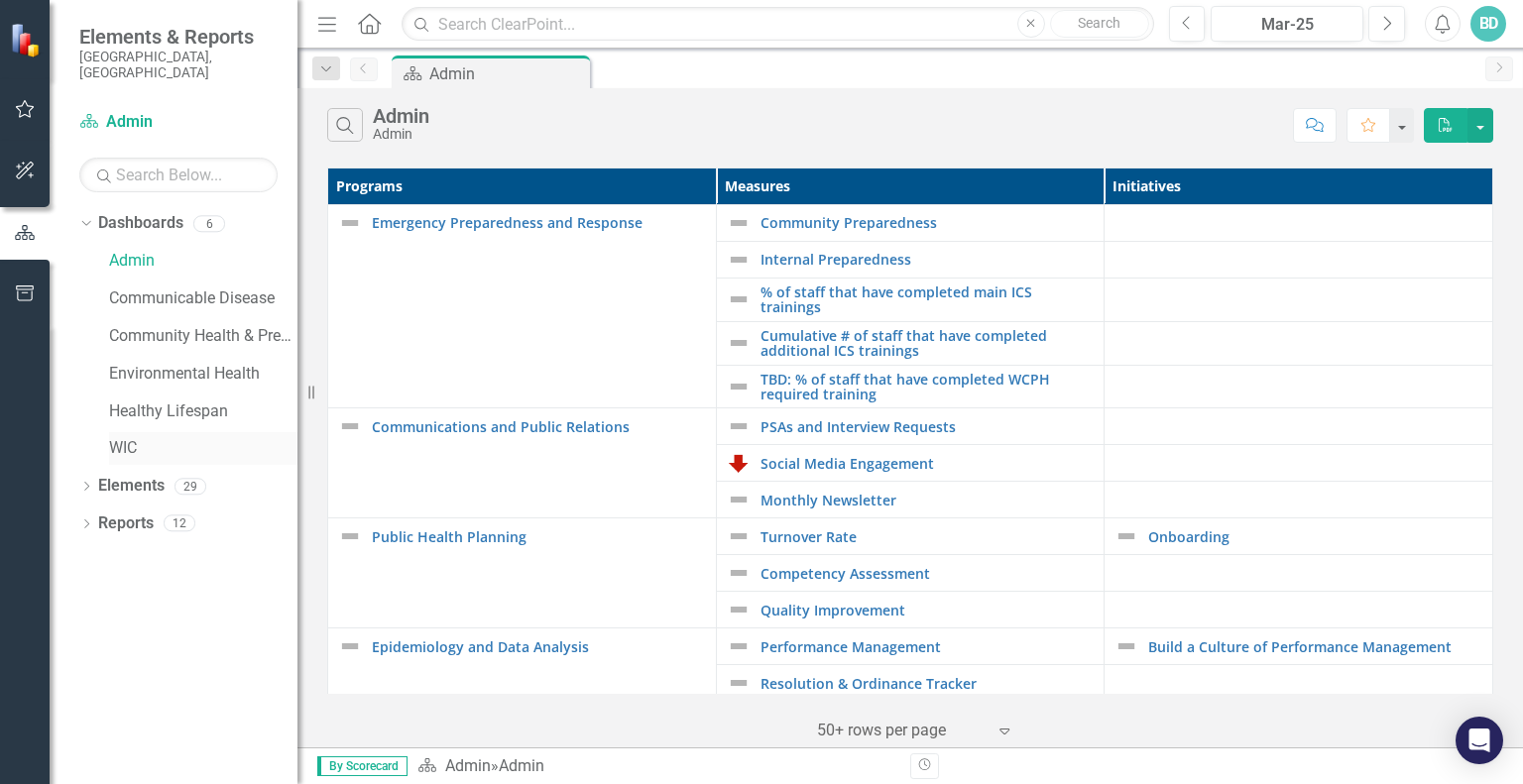click on "WIC" at bounding box center (203, 448) 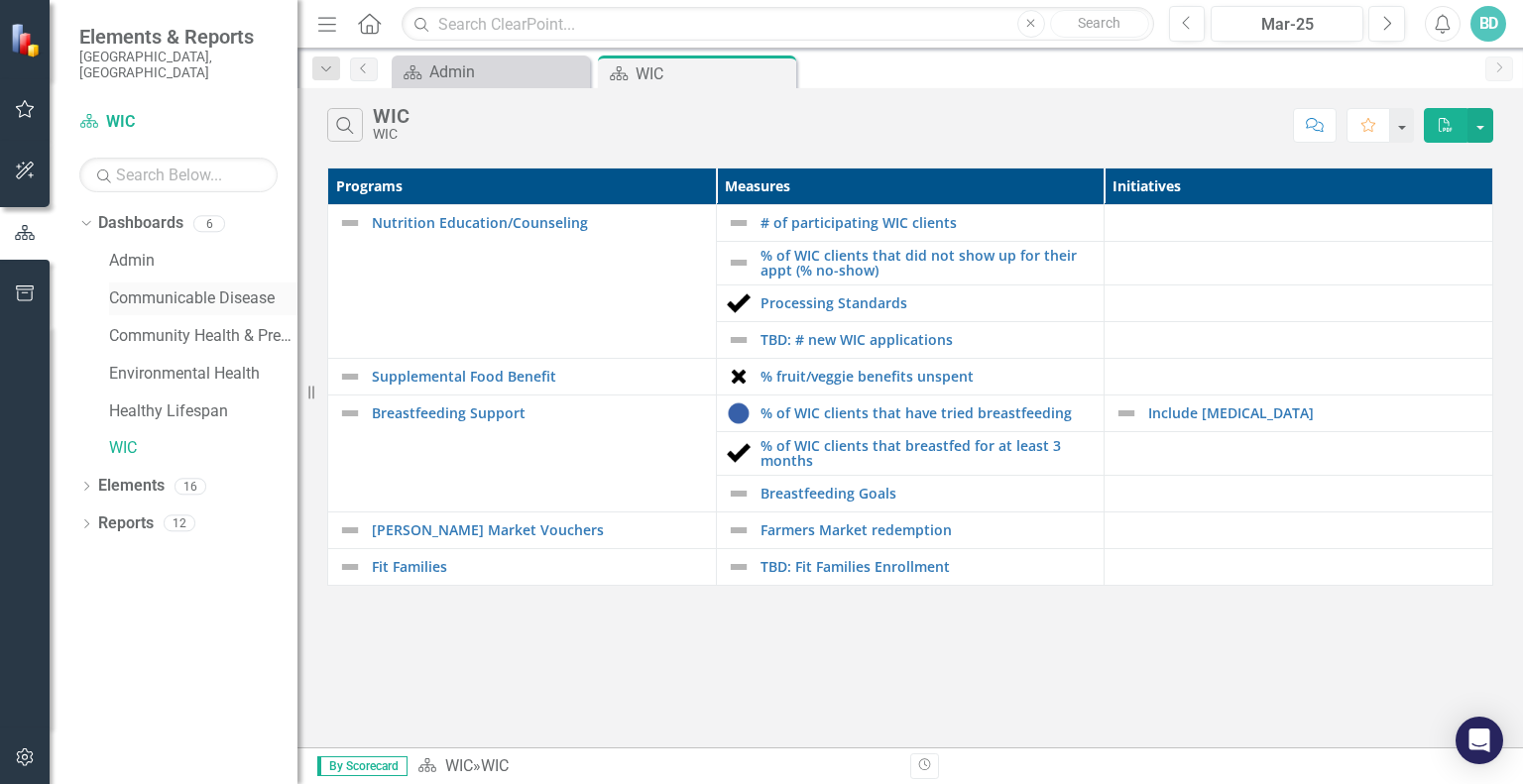 click on "Communicable Disease" at bounding box center [203, 298] 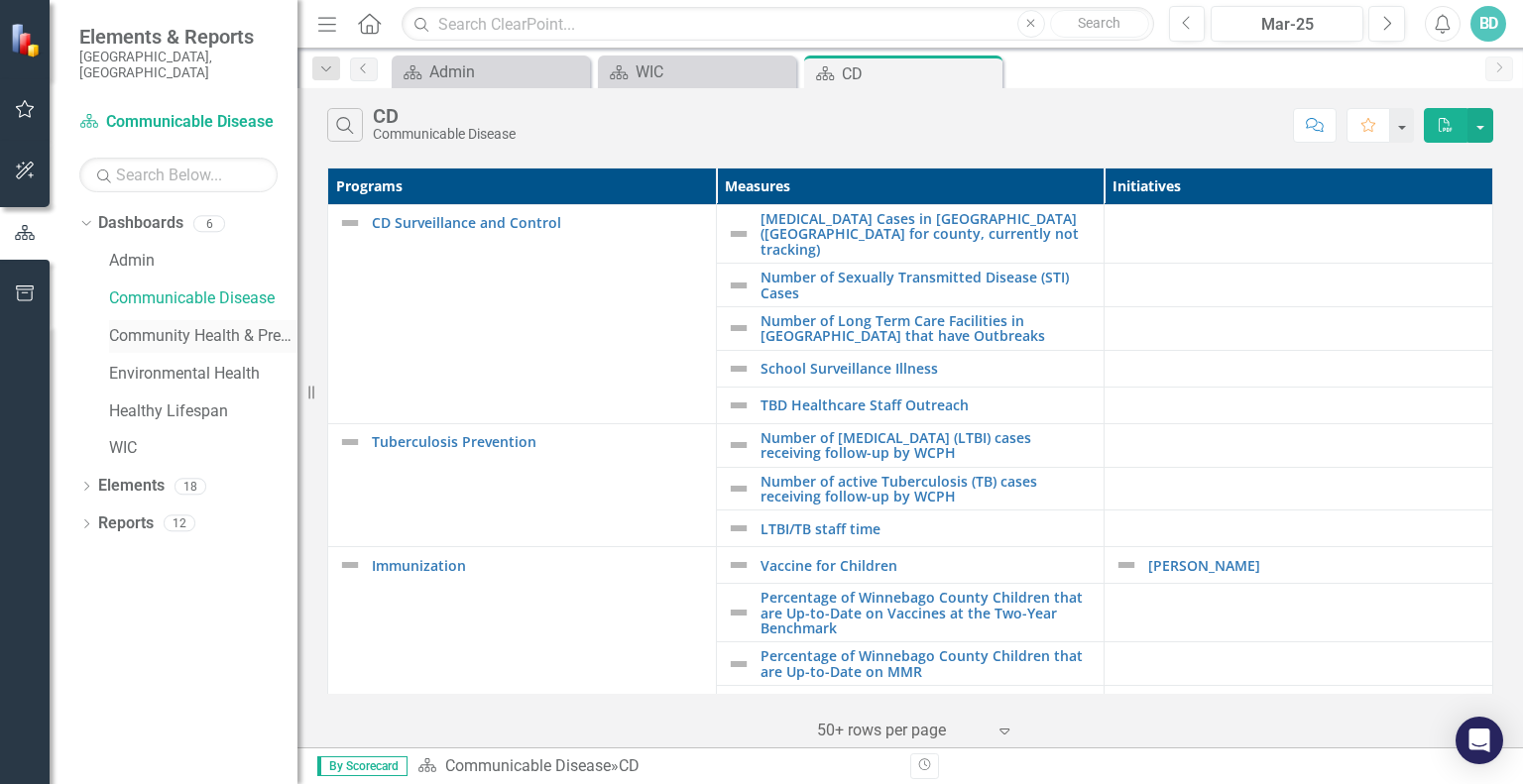 click on "Community Health & Prevention" at bounding box center (203, 336) 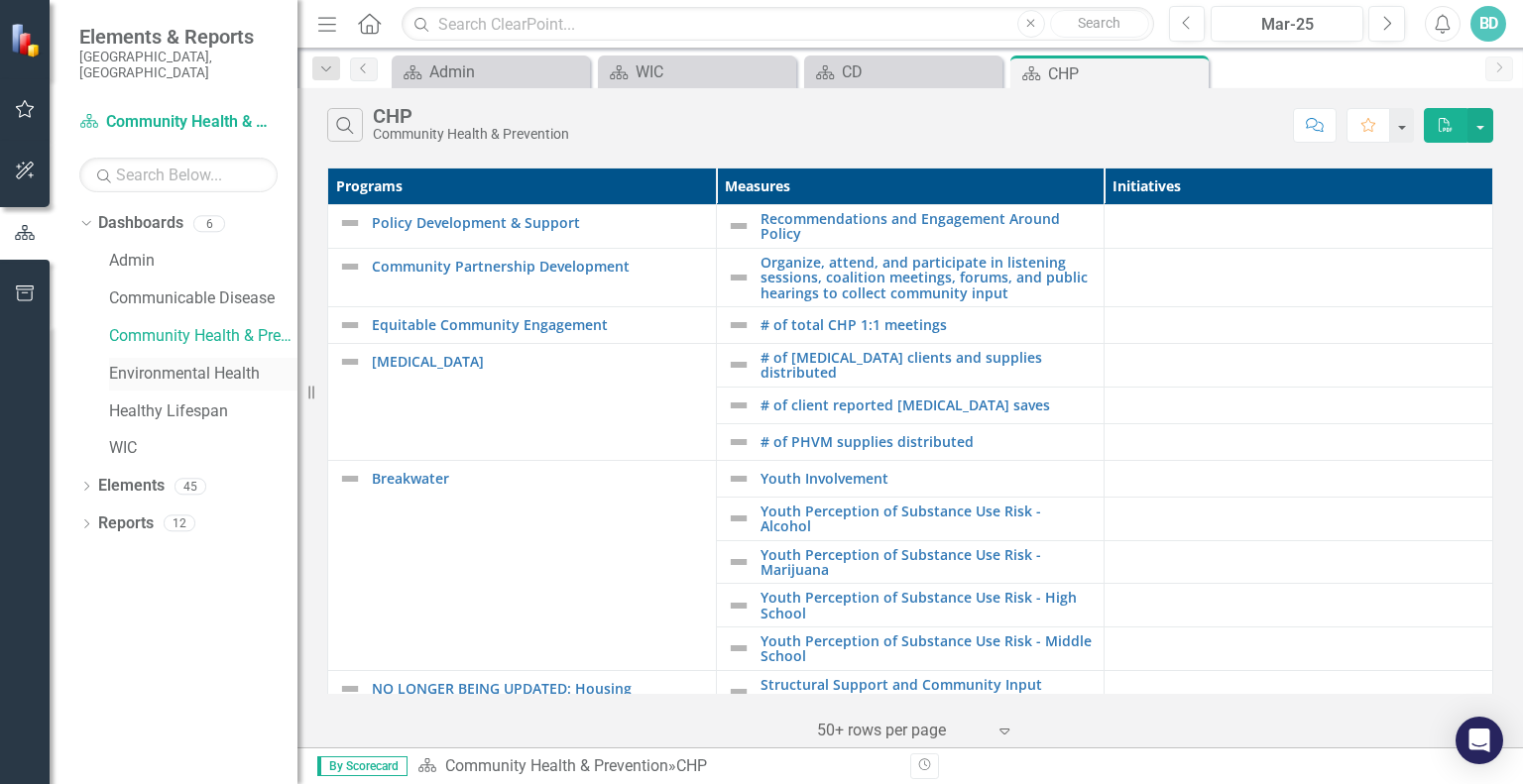 click on "Environmental Health" at bounding box center (203, 374) 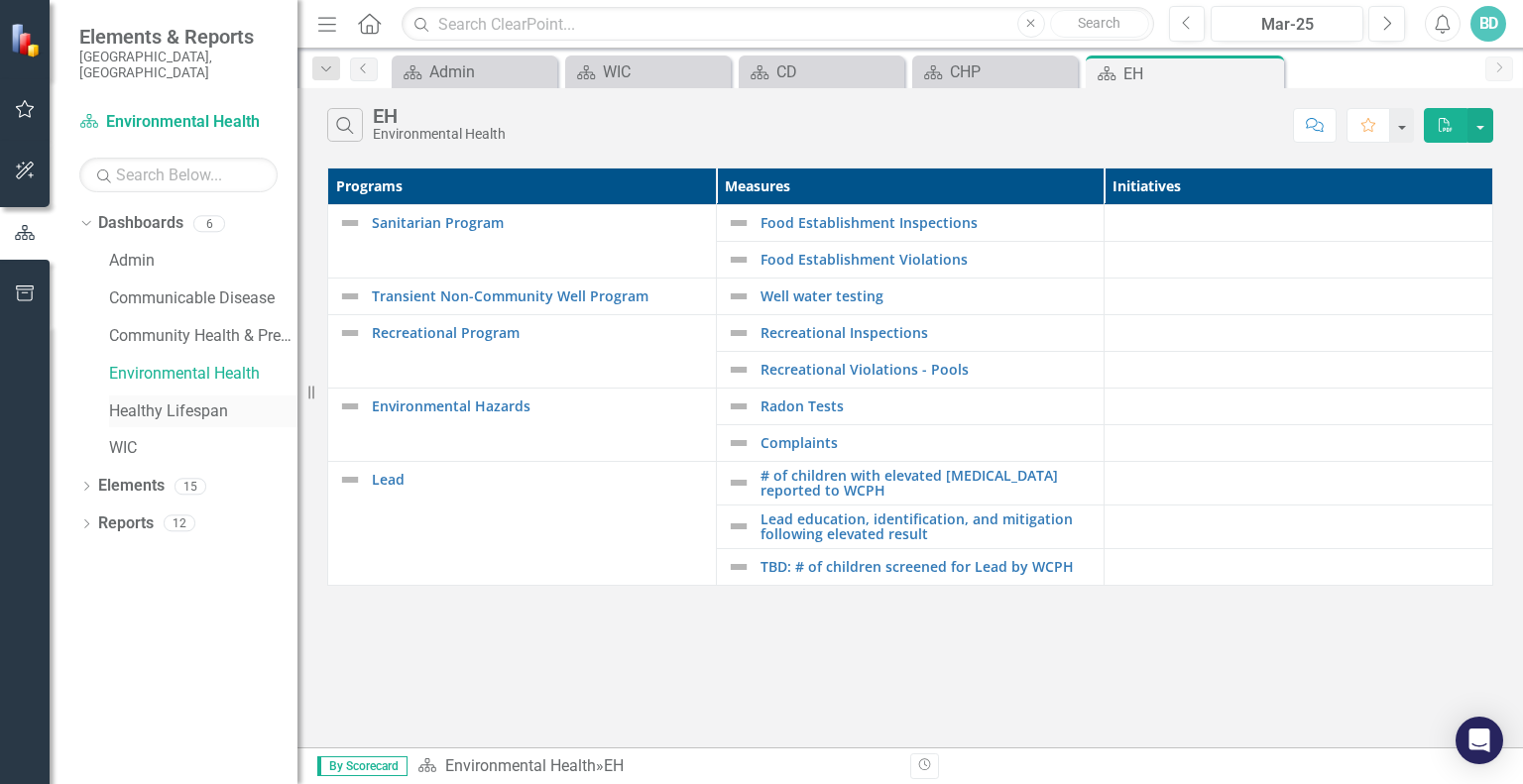 click on "Healthy Lifespan" at bounding box center (203, 411) 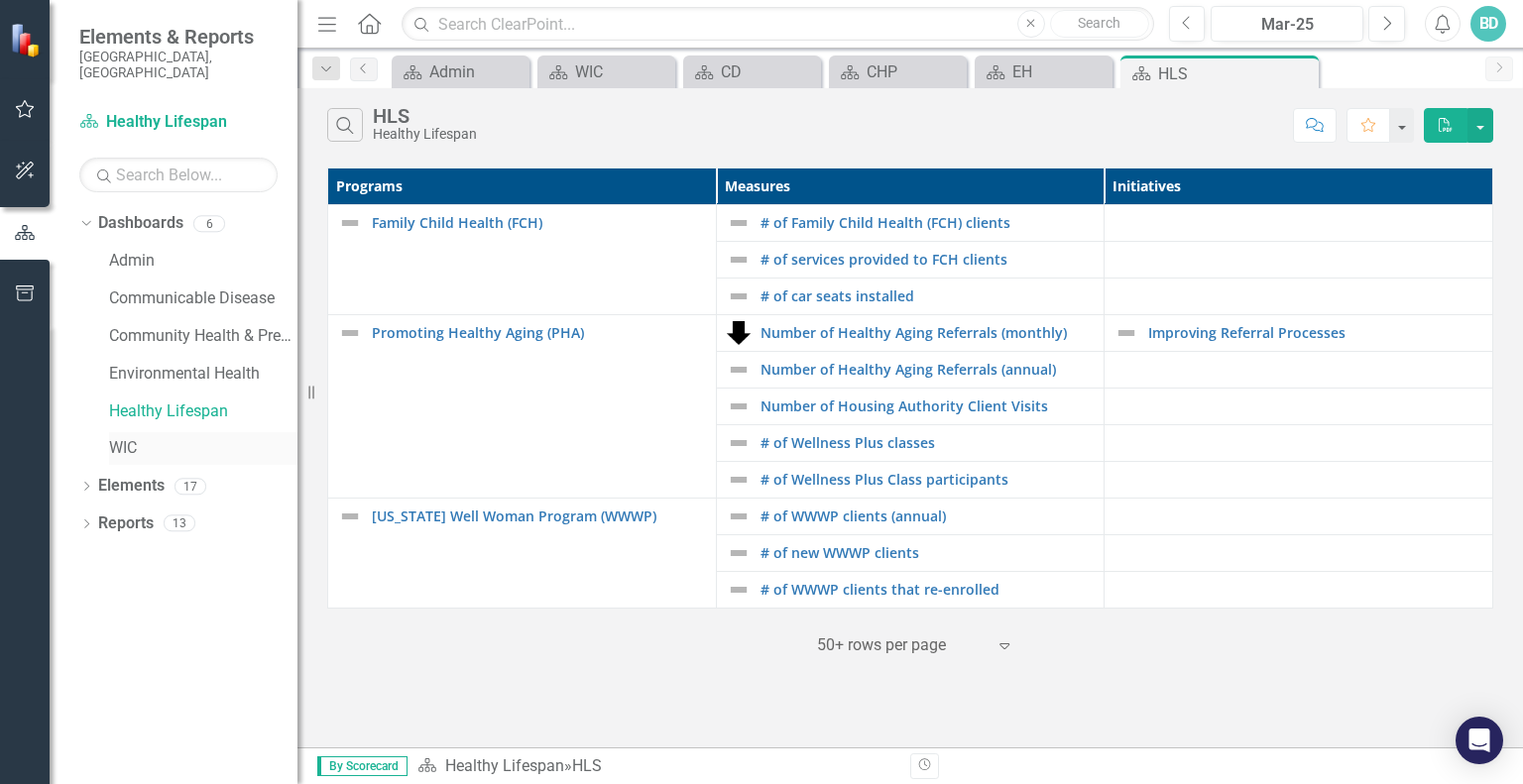 click on "WIC" at bounding box center [203, 448] 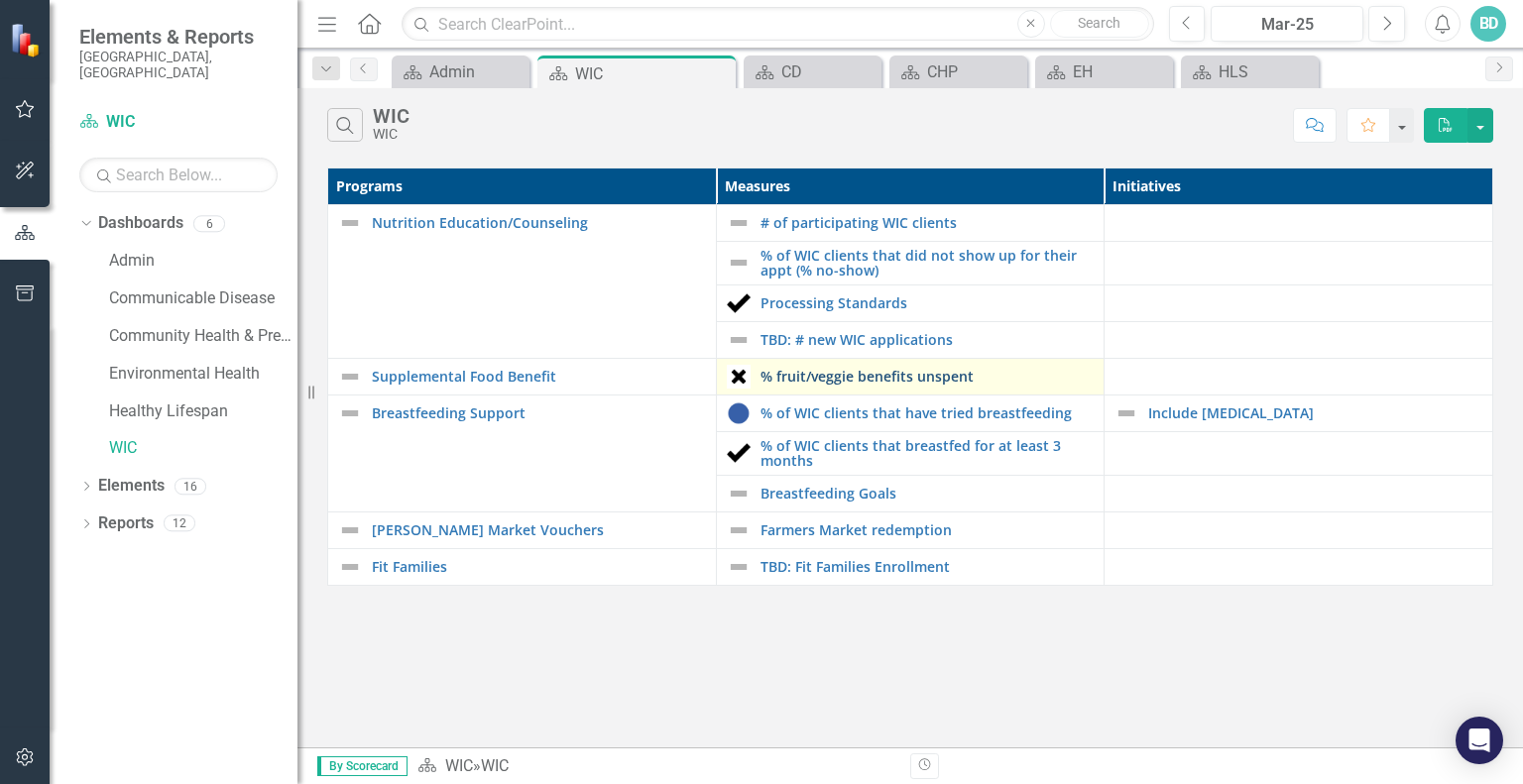 click on "% fruit/veggie benefits unspent" at bounding box center [927, 376] 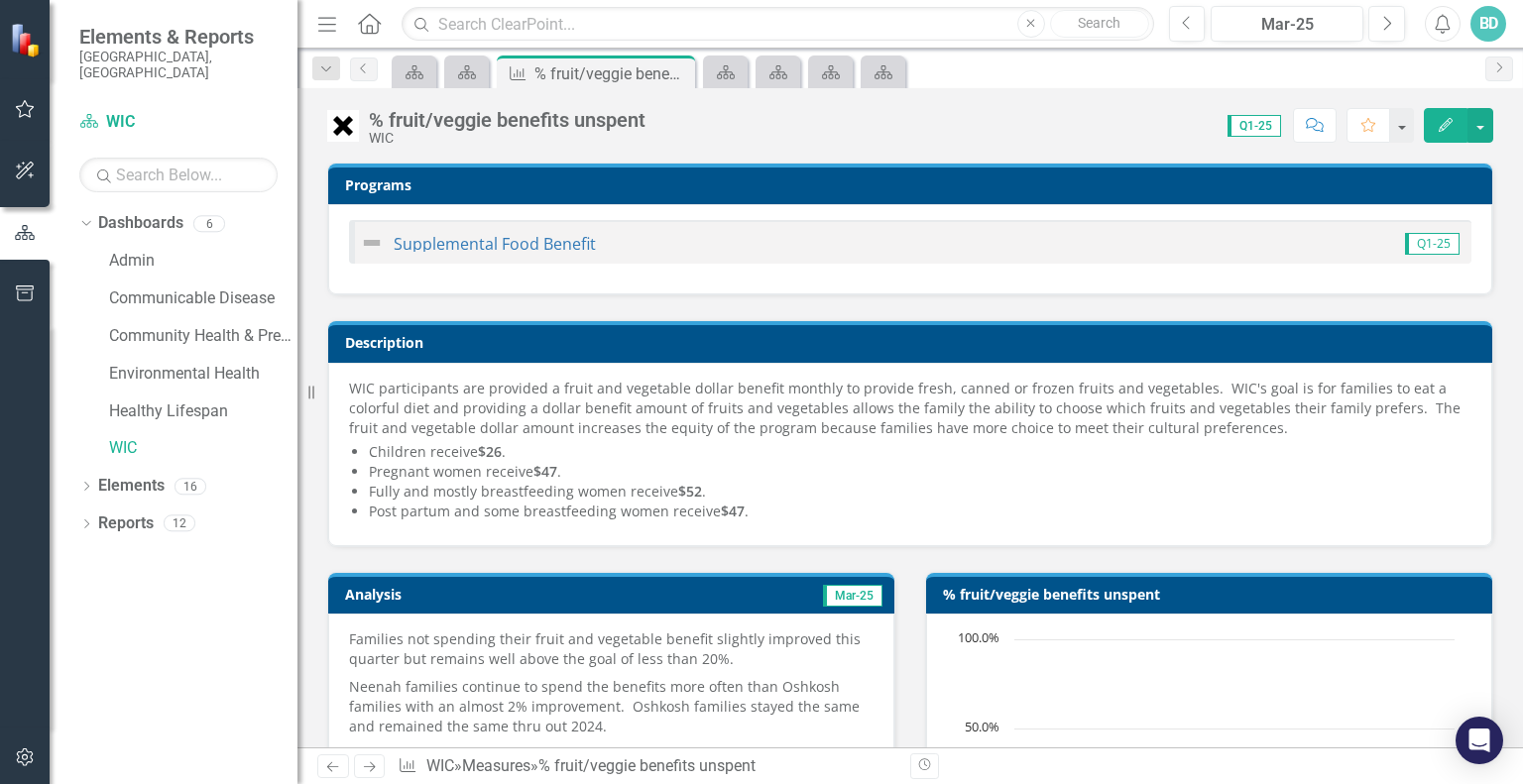 click on "WIC participants are provided a fruit and vegetable dollar benefit monthly to provide fresh, canned or frozen fruits and vegetables.  WIC's goal is for families to eat a colorful diet and providing a dollar benefit amount of fruits and vegetables allows the family the ability to choose which fruits and vegetables their family prefers.  The fruit and vegetable dollar amount increases the equity of the program because families have more choice to meet their cultural preferences." at bounding box center [910, 408] 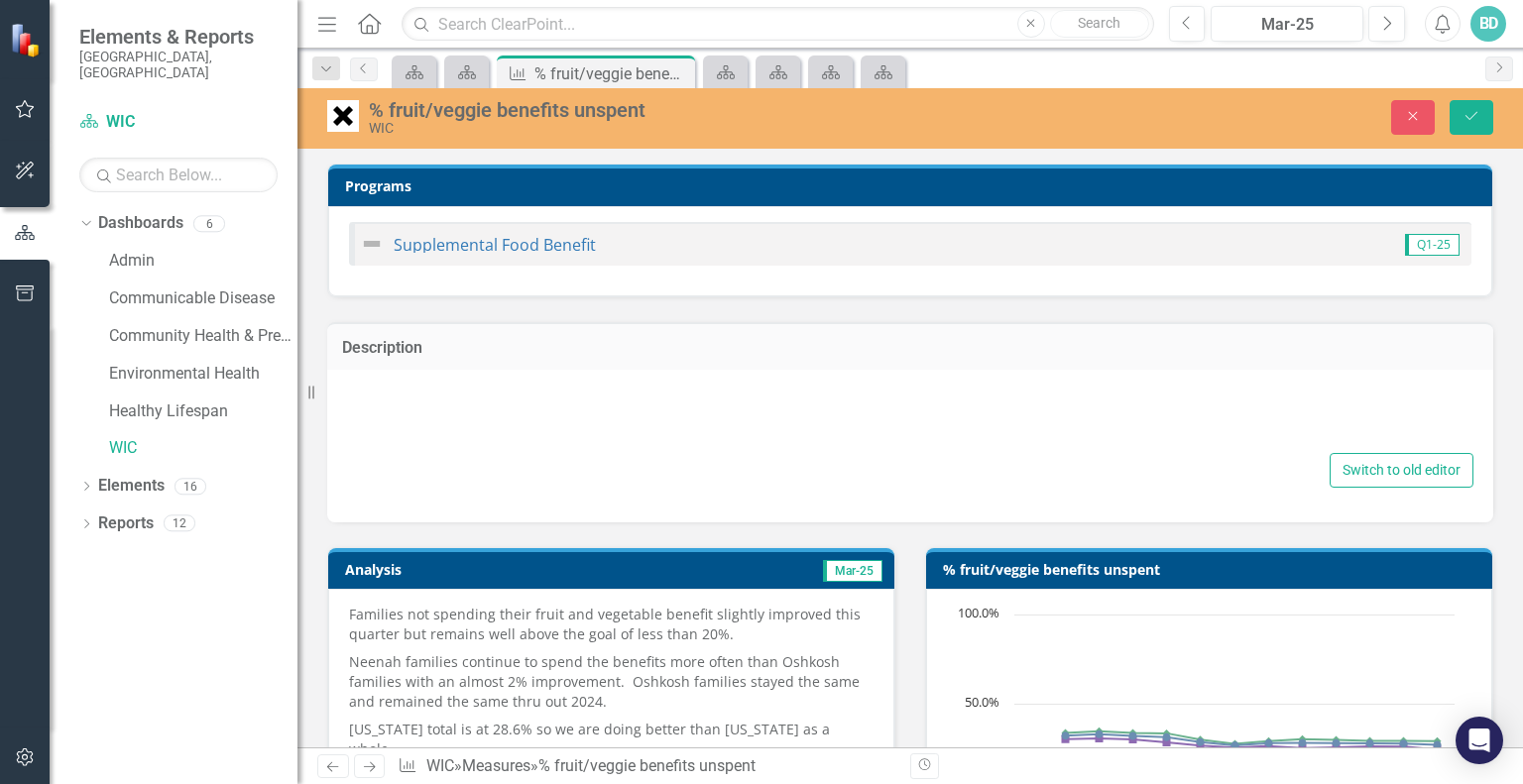 type on "<p>WIC participants are provided a fruit and vegetable dollar benefit monthly to provide fresh, canned or frozen fruits and vegetables.&nbsp; WIC's goal is for families to eat a colorful diet and providing a dollar benefit amount of fruits and vegetables allows the family the ability to choose which fruits and vegetables their family prefers.&nbsp; The fruit and vegetable dollar amount increases the equity of the program because families have more choice to meet their cultural preferences.&nbsp;</p>
<ul>
<li>Children receive <strong>$26</strong>.&nbsp;</li>
<li>Pregnant women receive <strong>$47</strong>.&nbsp;</li>
<li>Fully and mostly breastfeeding women receive <strong>$52</strong>.&nbsp;</li>
<li>Post partum and some breastfeeding women receive <strong>$47</strong>.&nbsp; &nbsp;</li>
</ul>" 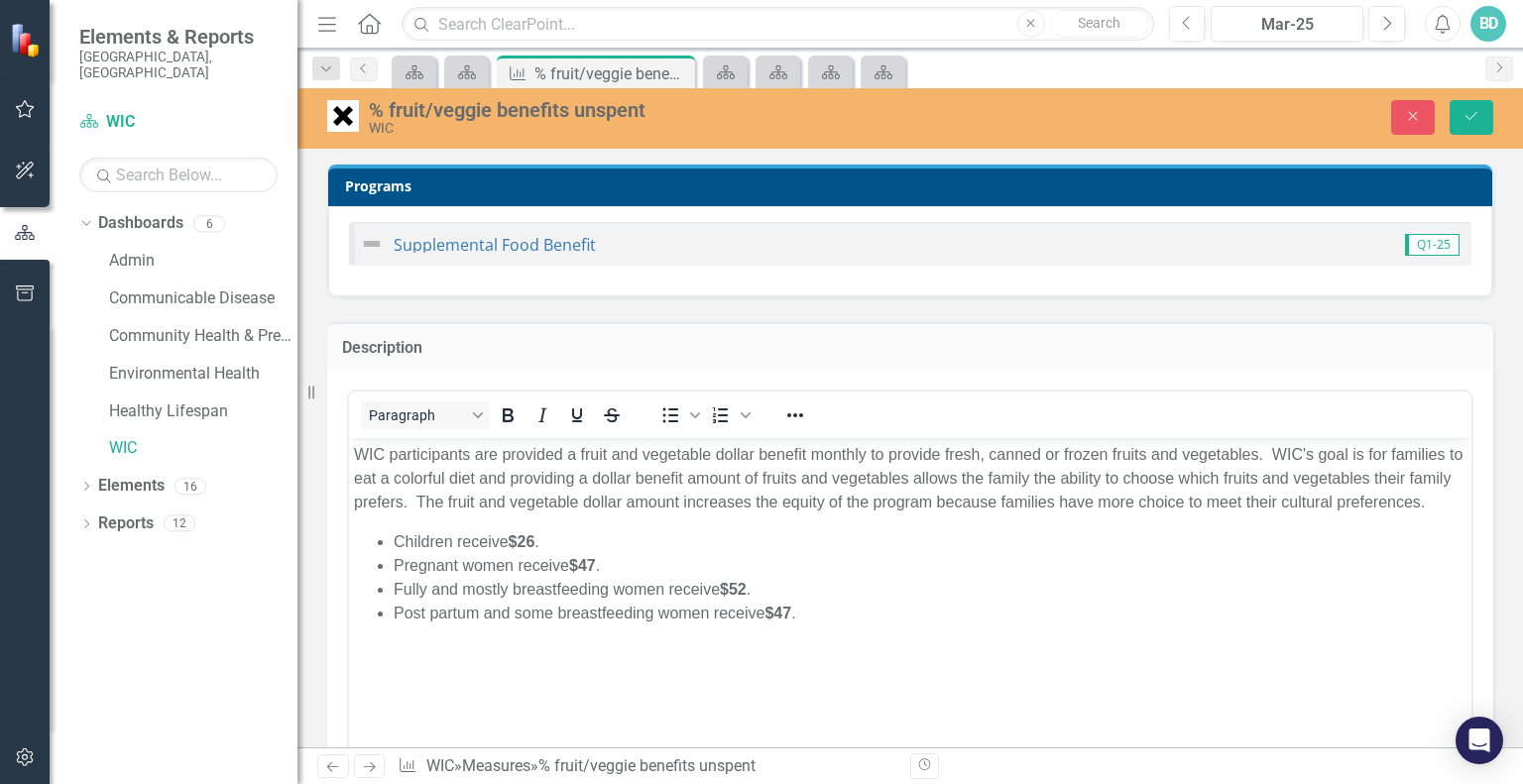 scroll, scrollTop: 0, scrollLeft: 0, axis: both 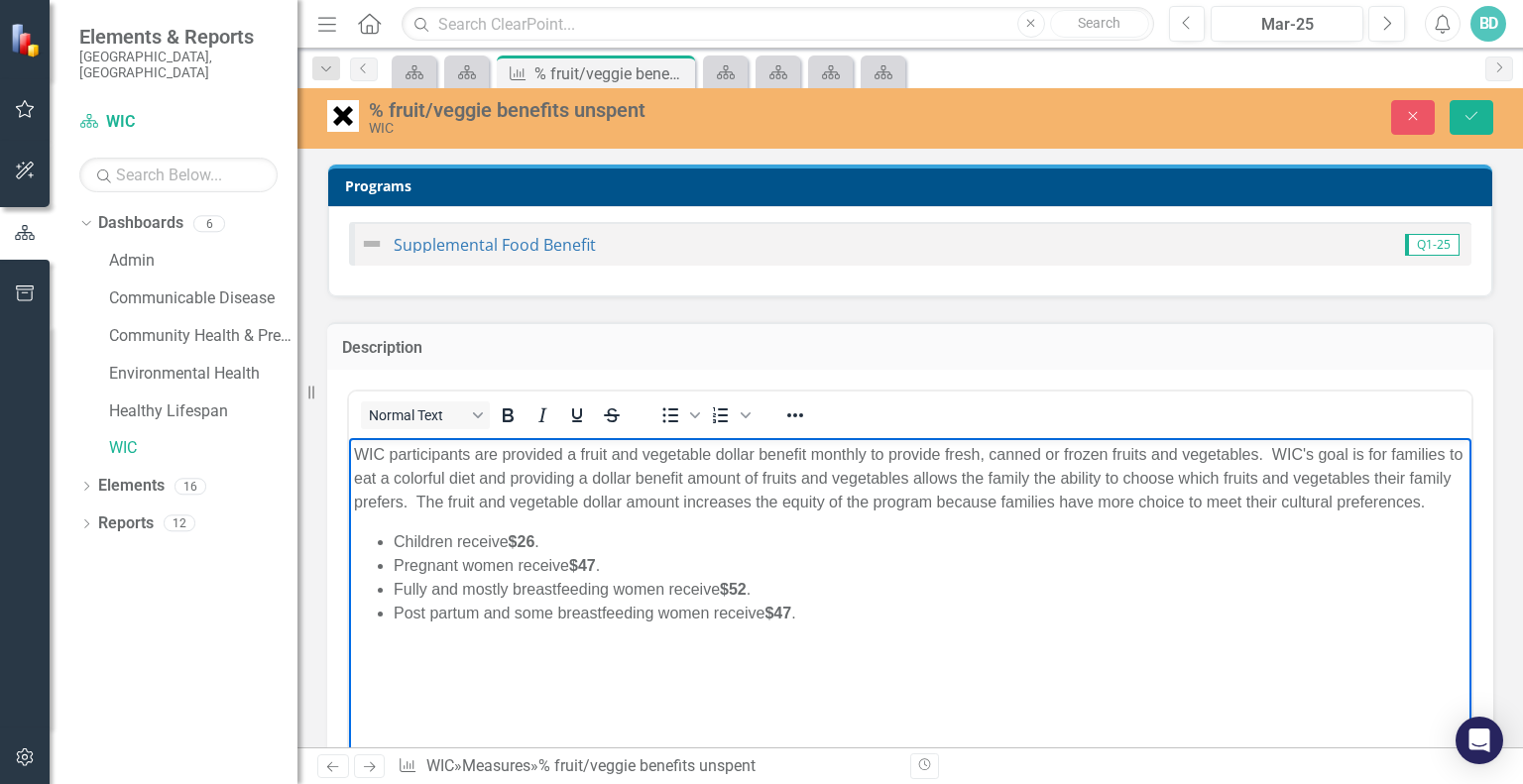 drag, startPoint x: 353, startPoint y: 451, endPoint x: 460, endPoint y: 524, distance: 129.52992 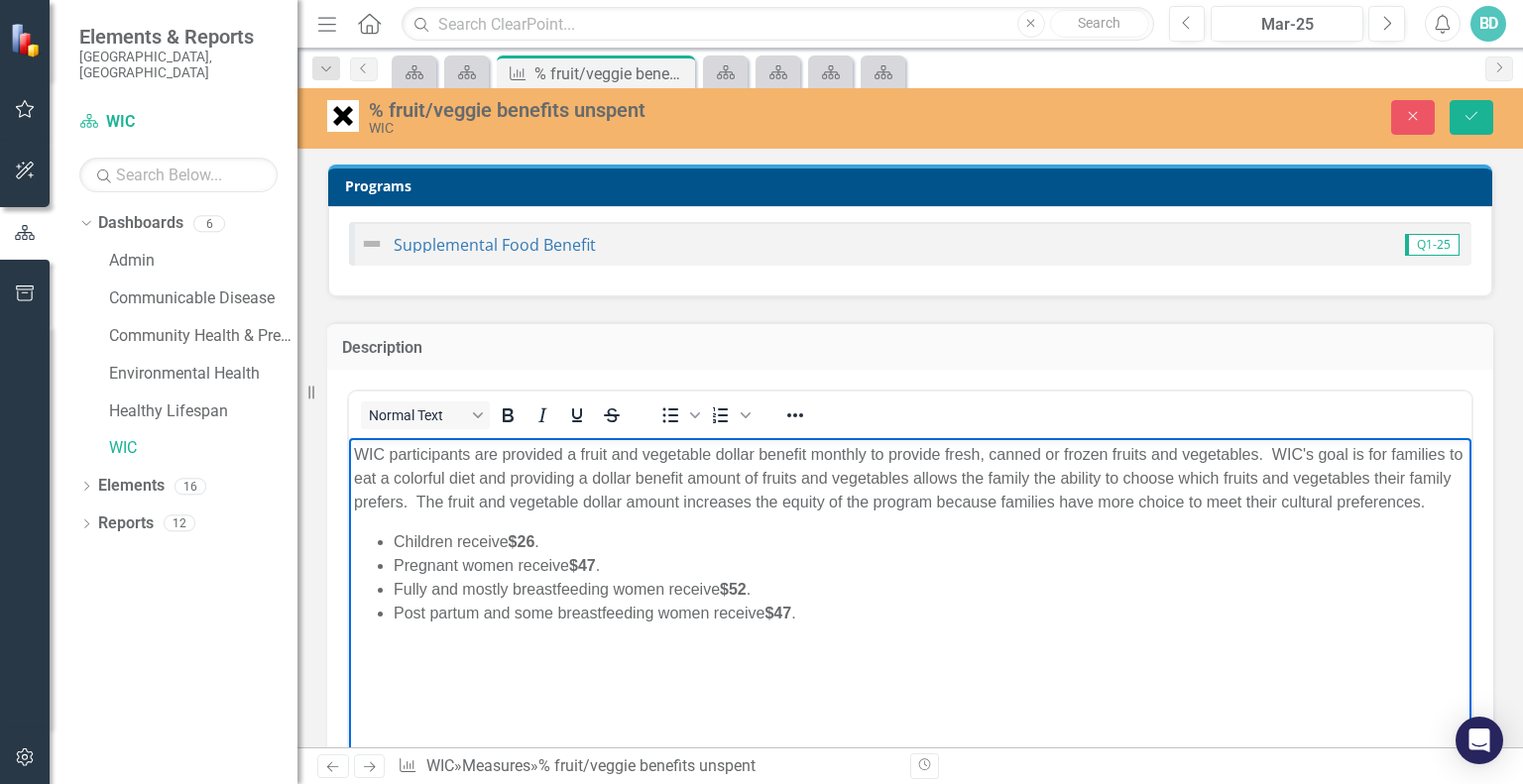 click on "WIC participants are provided a fruit and vegetable dollar benefit monthly to provide fresh, canned or frozen fruits and vegetables.  WIC's goal is for families to eat a colorful diet and providing a dollar benefit amount of fruits and vegetables allows the family the ability to choose which fruits and vegetables their family prefers.  The fruit and vegetable dollar amount increases the equity of the program because families have more choice to meet their cultural preferences." at bounding box center (910, 479) 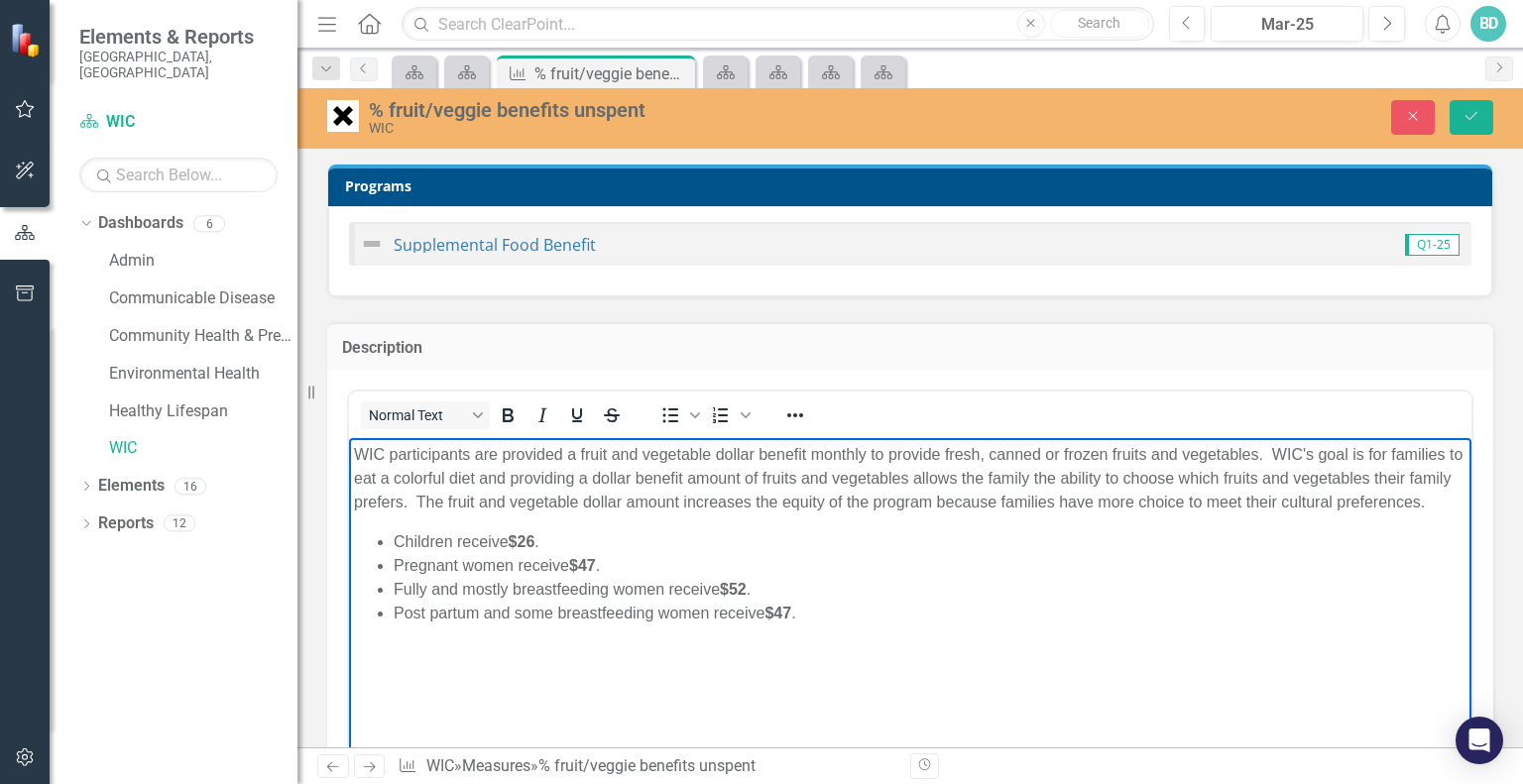 copy on "WIC participants are provided a fruit and vegetable dollar benefit monthly to provide fresh, canned or frozen fruits and vegetables.  WIC's goal is for families to eat a colorful diet and providing a dollar benefit amount of fruits and vegetables allows the family the ability to choose which fruits and vegetables their family prefers.  The fruit and vegetable dollar amount increases the equity of the program because families have more choice to meet their cultural preferences." 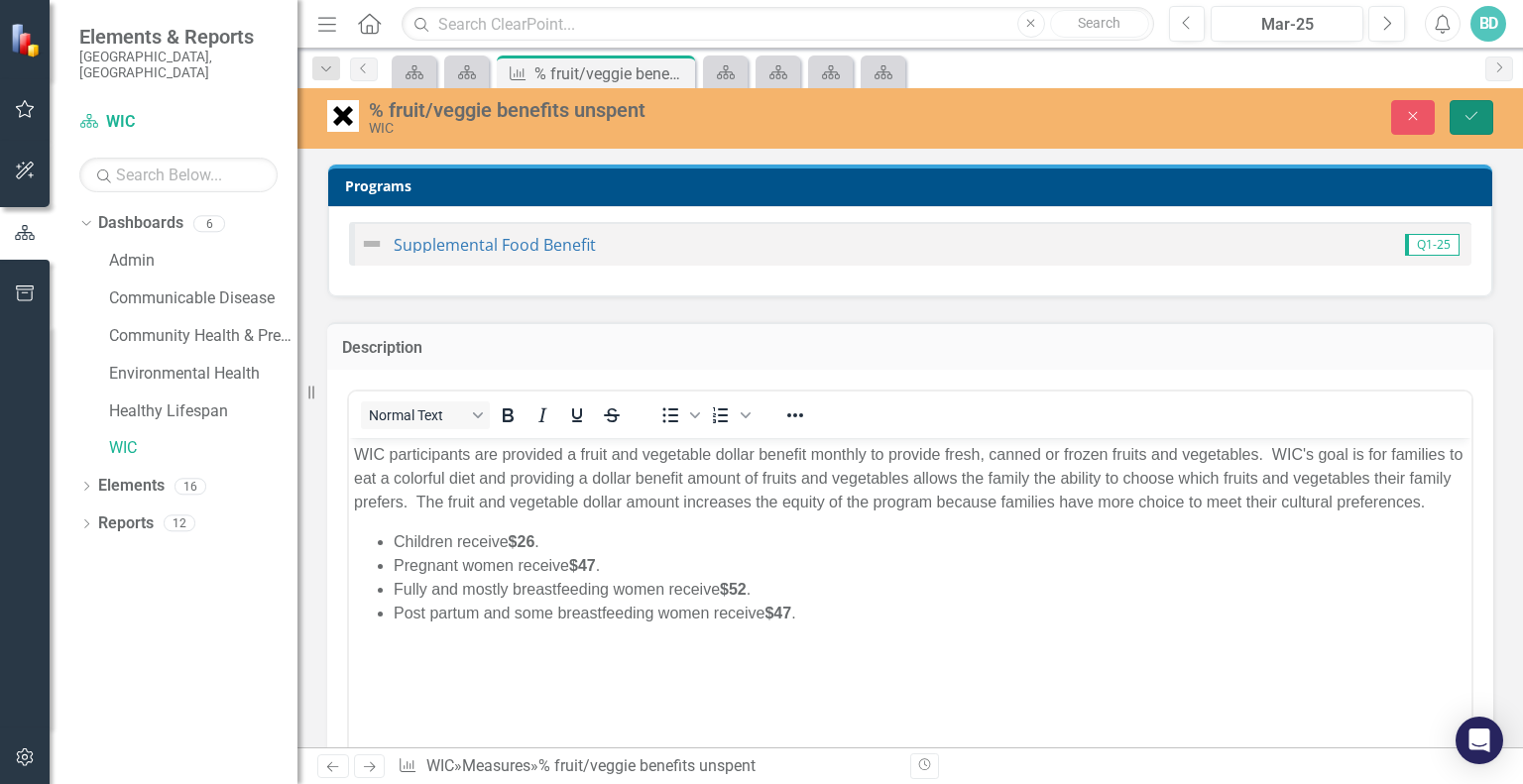 click on "Save" 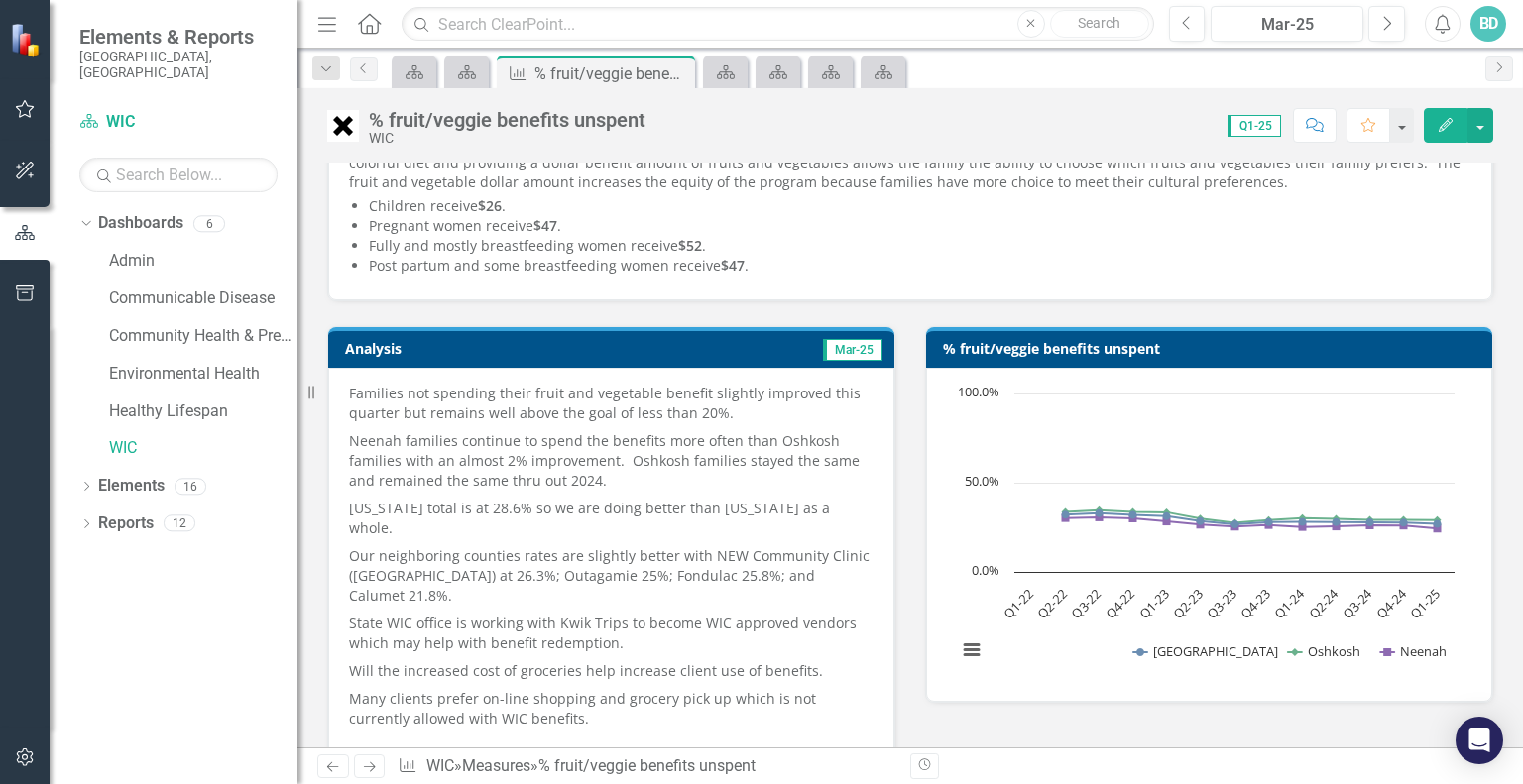 scroll, scrollTop: 320, scrollLeft: 0, axis: vertical 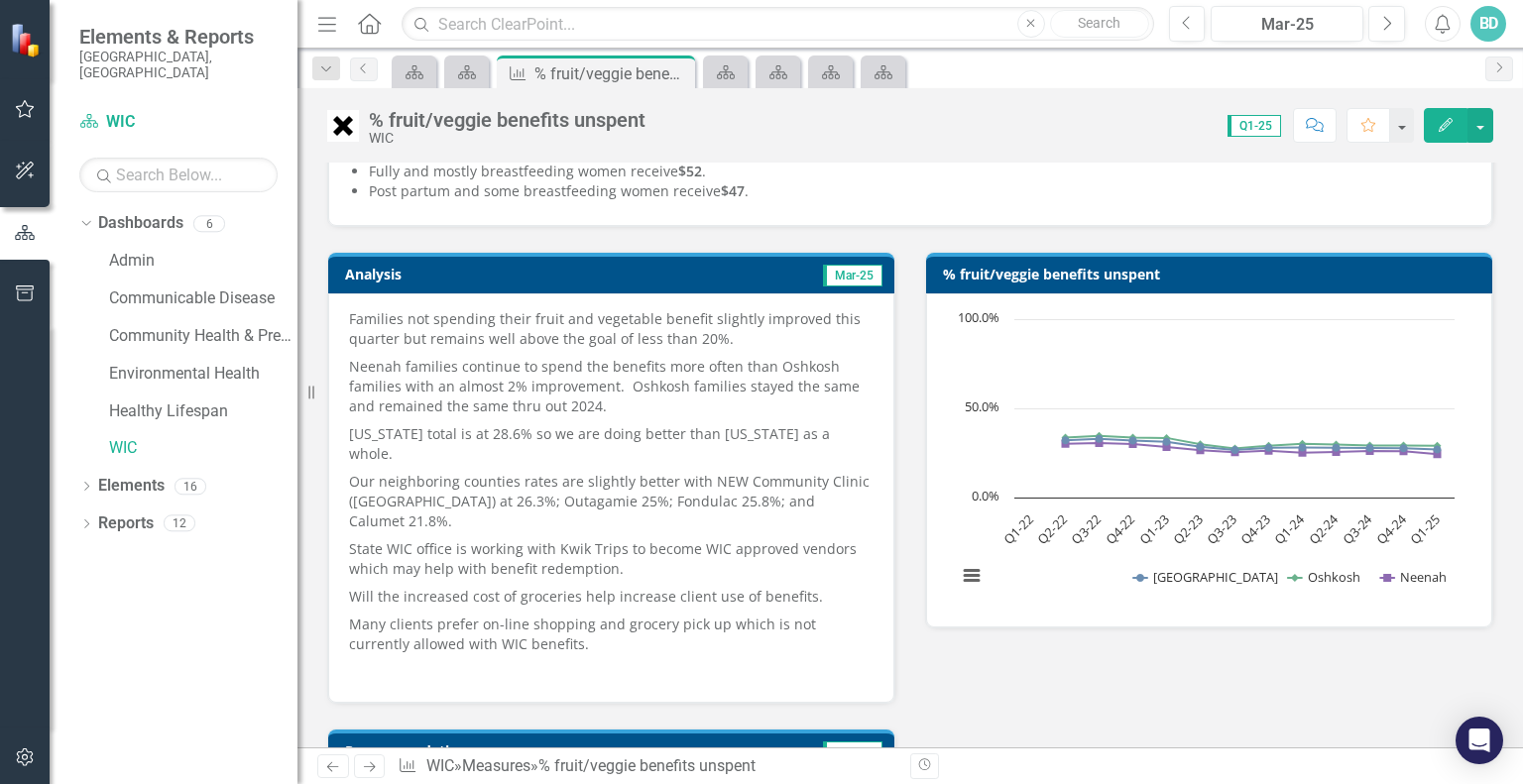 click on "Families not spending their fruit and vegetable benefit slightly improved this quarter but remains well above the goal of less than 20%." at bounding box center (611, 331) 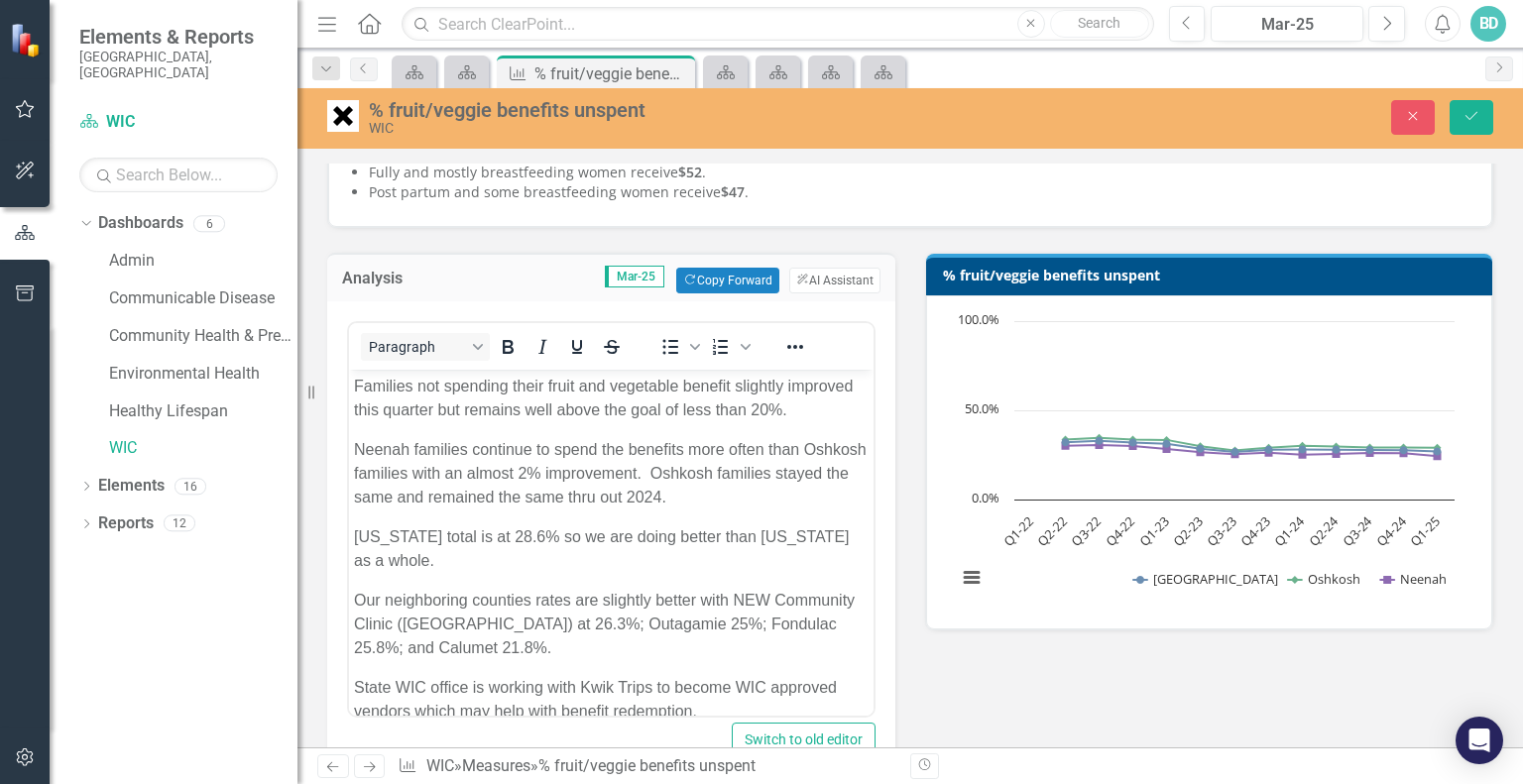 scroll, scrollTop: 0, scrollLeft: 0, axis: both 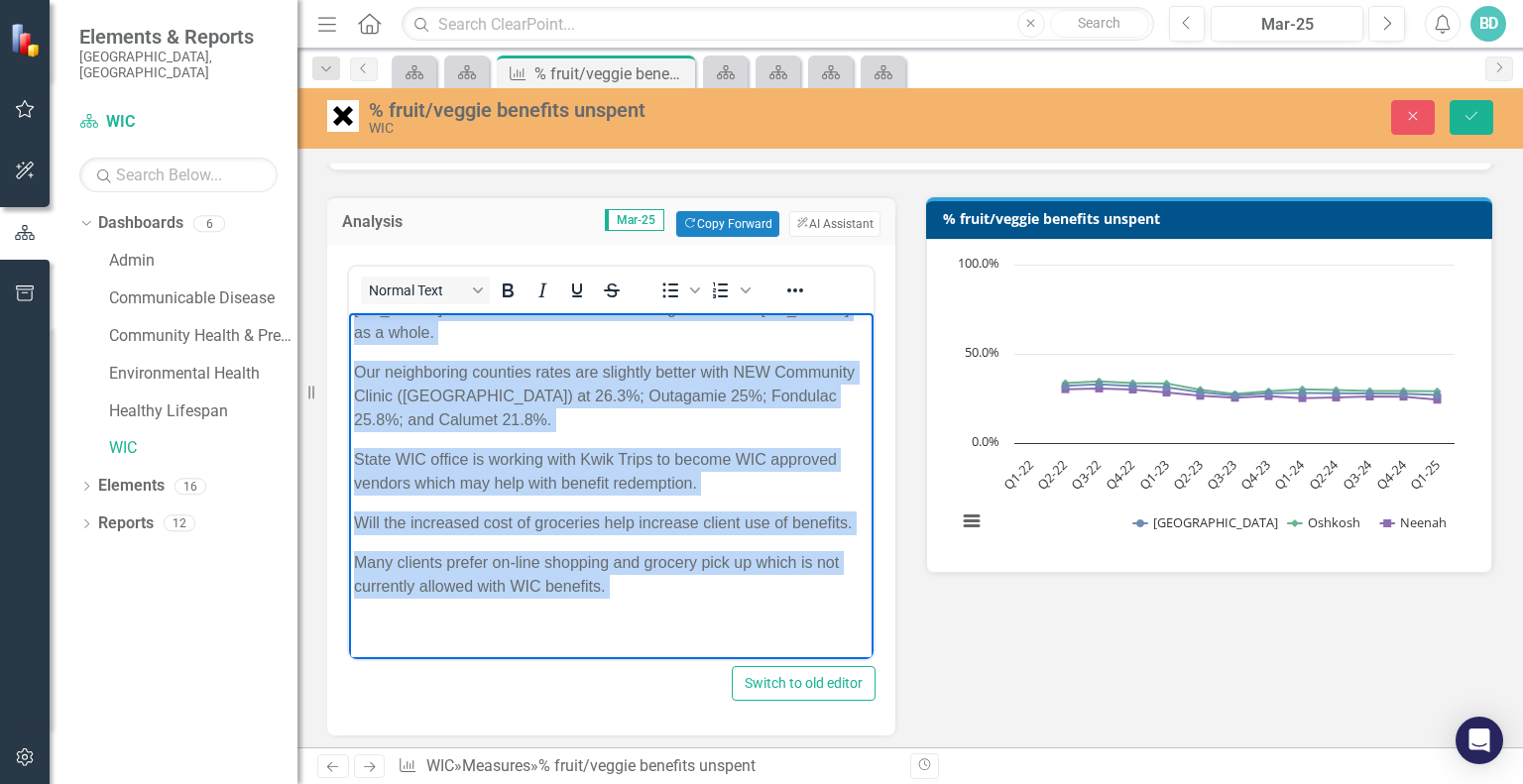 drag, startPoint x: 355, startPoint y: 332, endPoint x: 779, endPoint y: 1002, distance: 792.9 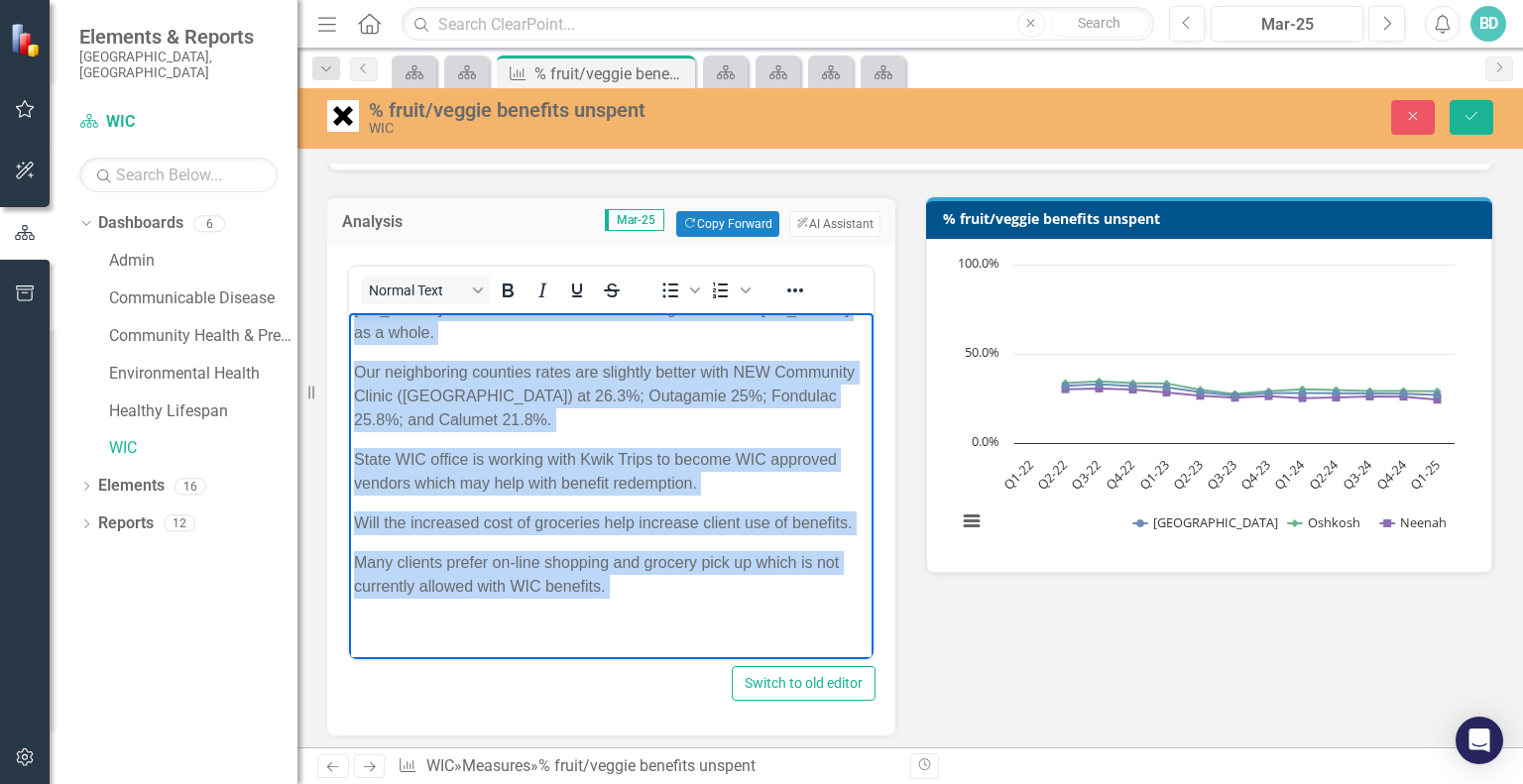 click on "Families not spending their fruit and vegetable benefit slightly improved this quarter but remains well above the goal of less than 20%.  Neenah families continue to spend the benefits more often than Oshkosh families with an almost 2% improvement.  Oshkosh families stayed the same and remained the same thru out 2024.   [US_STATE] total is at 28.6% so we are doing better than [US_STATE] as a whole.   Our neighboring counties rates are slightly better with NEW Community Clinic ([GEOGRAPHIC_DATA]) at 26.3%; Outagamie 25%; Fondulac 25.8%; and [GEOGRAPHIC_DATA] 21.8%. State WIC office is working with Kwik Trips to become WIC approved vendors which may help with benefit redemption.   Will the increased cost of groceries help increase client use of benefits.   Many clients prefer on-line shopping and grocery pick up which is not currently allowed with WIC benefits." at bounding box center [611, 400] 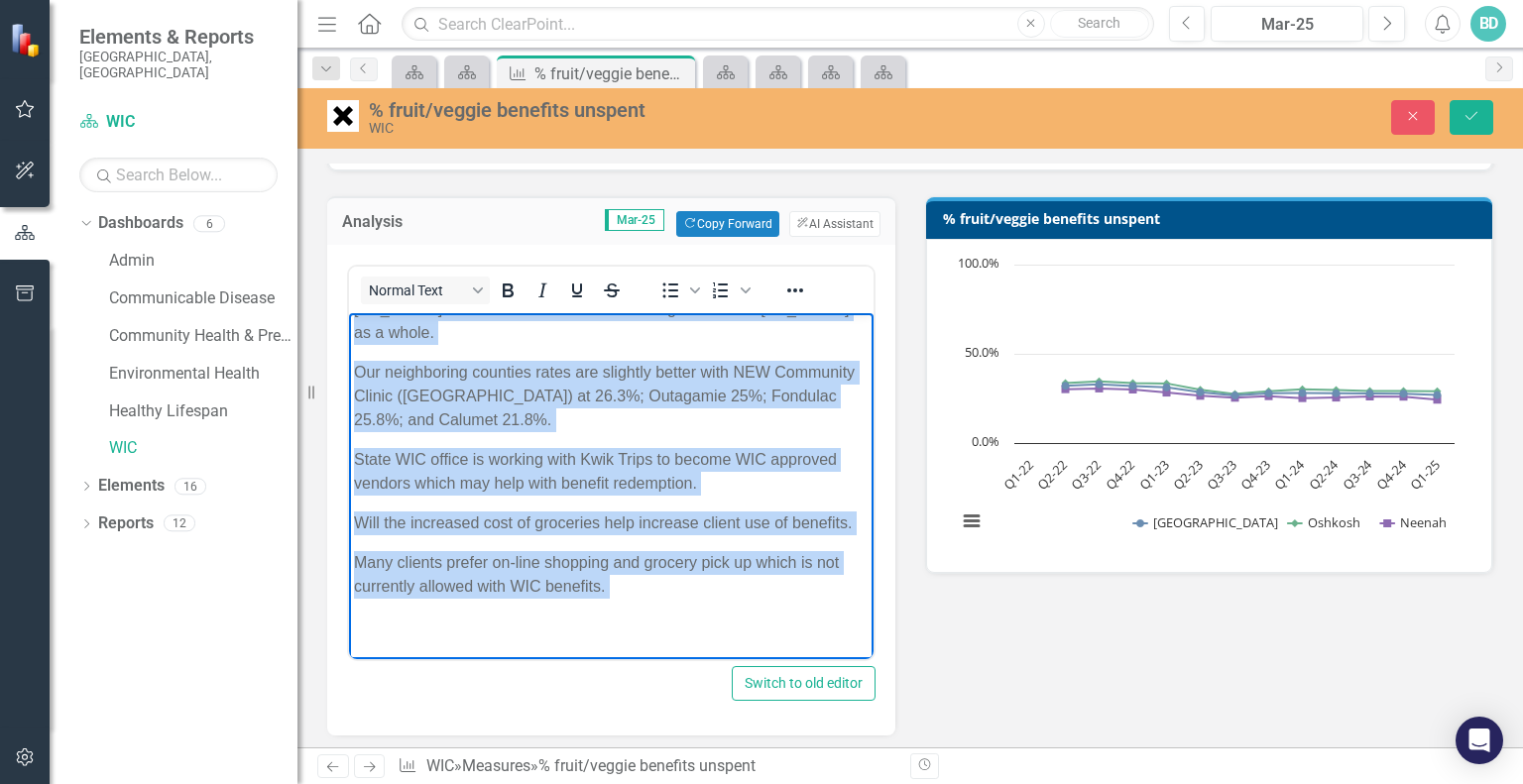 copy on "Families not spending their fruit and vegetable benefit slightly improved this quarter but remains well above the goal of less than 20%.  Neenah families continue to spend the benefits more often than Oshkosh families with an almost 2% improvement.  Oshkosh families stayed the same and remained the same thru out 2024.   [US_STATE] total is at 28.6% so we are doing better than [US_STATE] as a whole.   Our neighboring counties rates are slightly better with NEW Community Clinic ([GEOGRAPHIC_DATA]) at 26.3%; Outagamie 25%; Fondulac 25.8%; and [GEOGRAPHIC_DATA] 21.8%. State WIC office is working with Kwik Trips to become WIC approved vendors which may help with benefit redemption.   Will the increased cost of groceries help increase client use of benefits.   Many clients prefer on-line shopping and grocery pick up which is not currently allowed with WIC benefits." 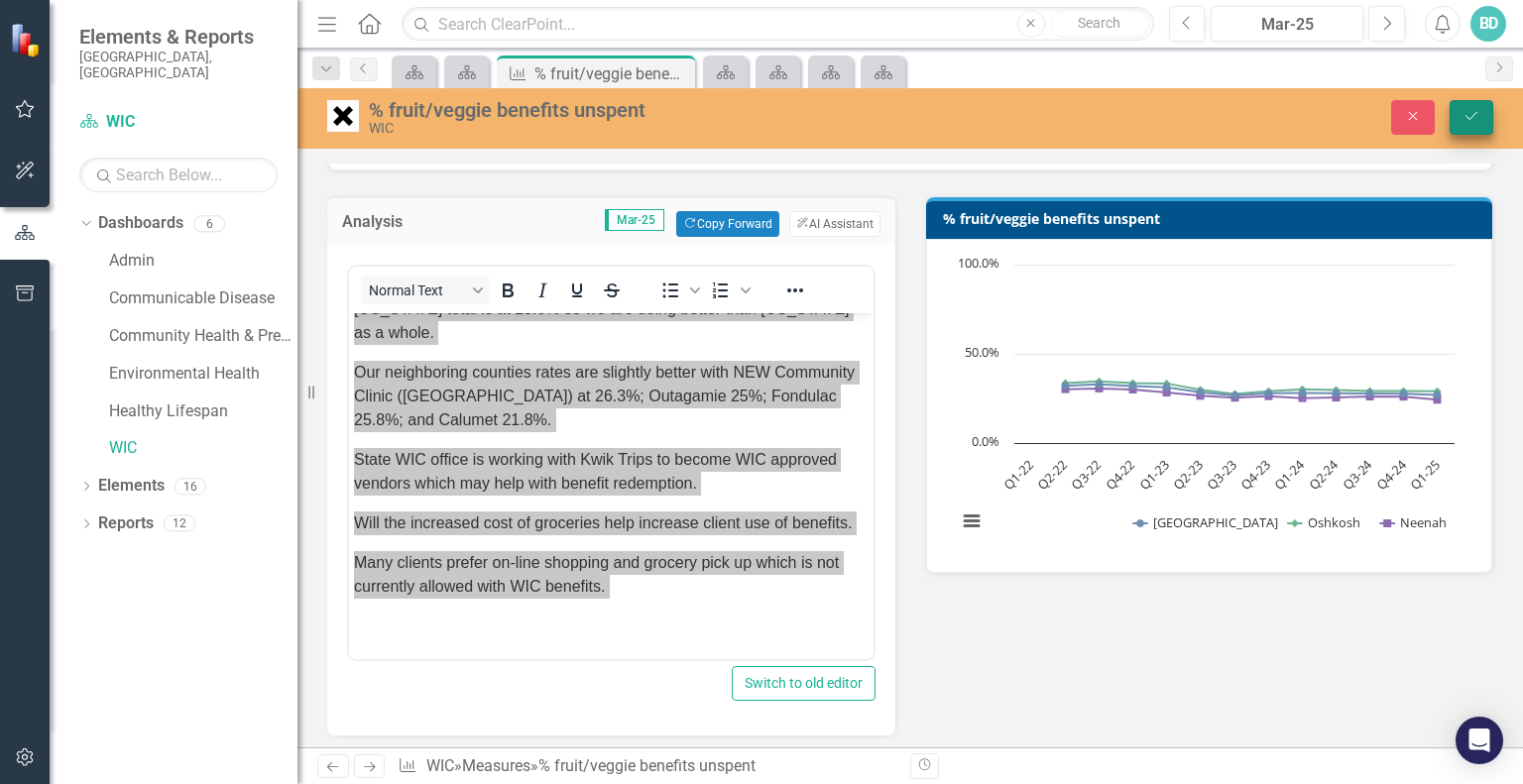 click on "Save" at bounding box center (1471, 117) 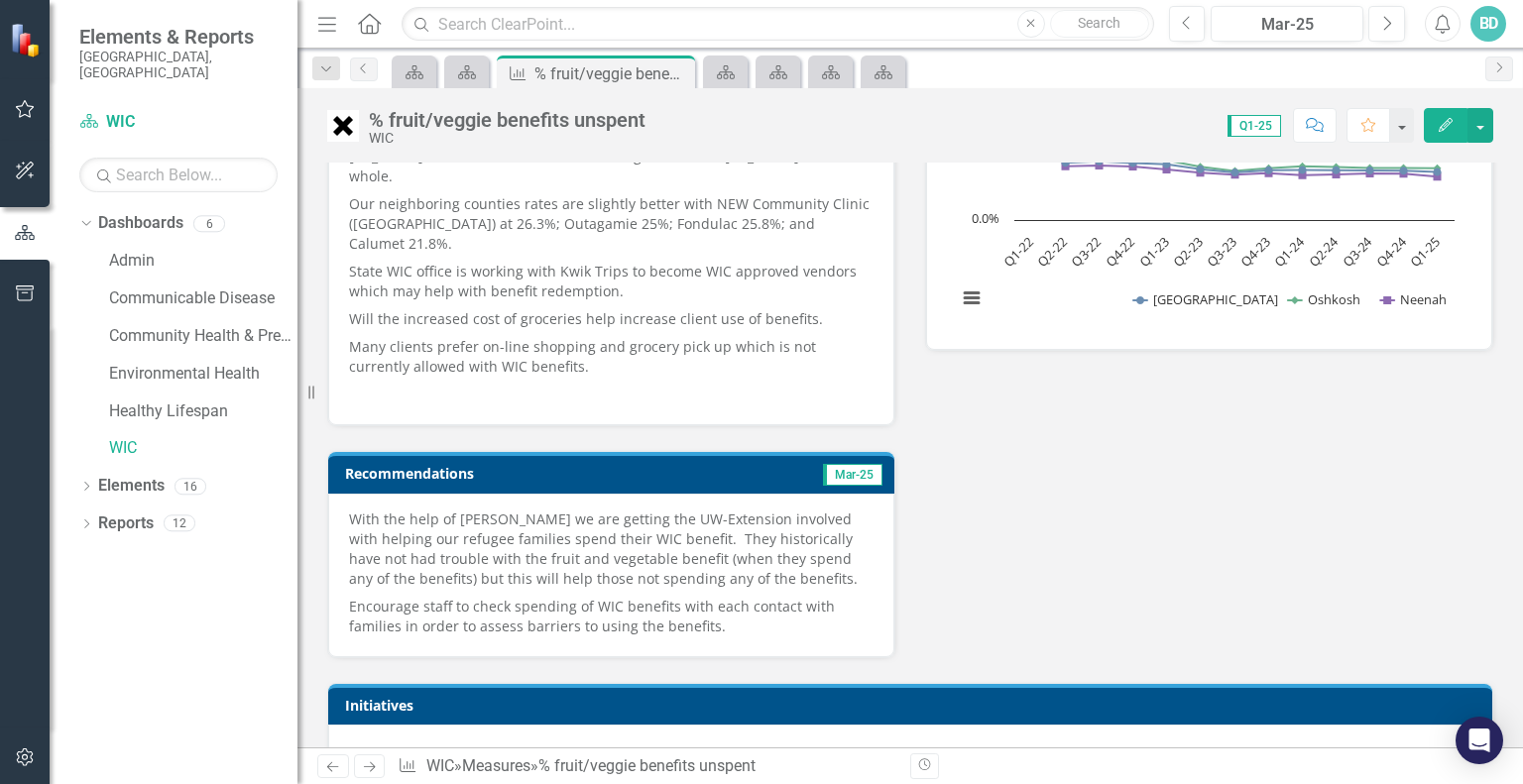 scroll, scrollTop: 599, scrollLeft: 0, axis: vertical 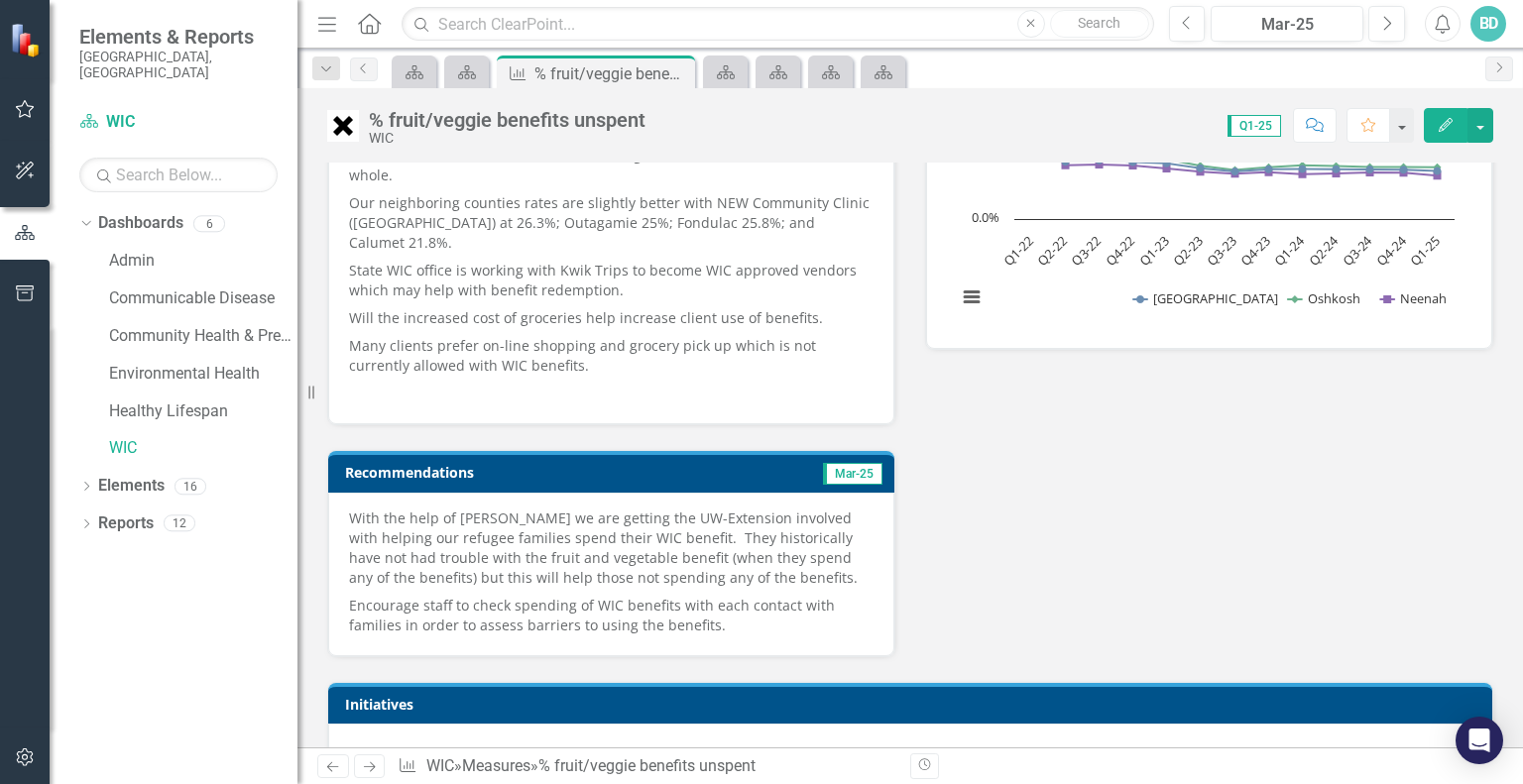 click on "With the help of [PERSON_NAME] we are getting the UW-Extension involved with helping our refugee families spend their WIC benefit.  They historically have not had trouble with the fruit and vegetable benefit (when they spend any of the benefits) but this will help those not spending any of the benefits." at bounding box center (611, 550) 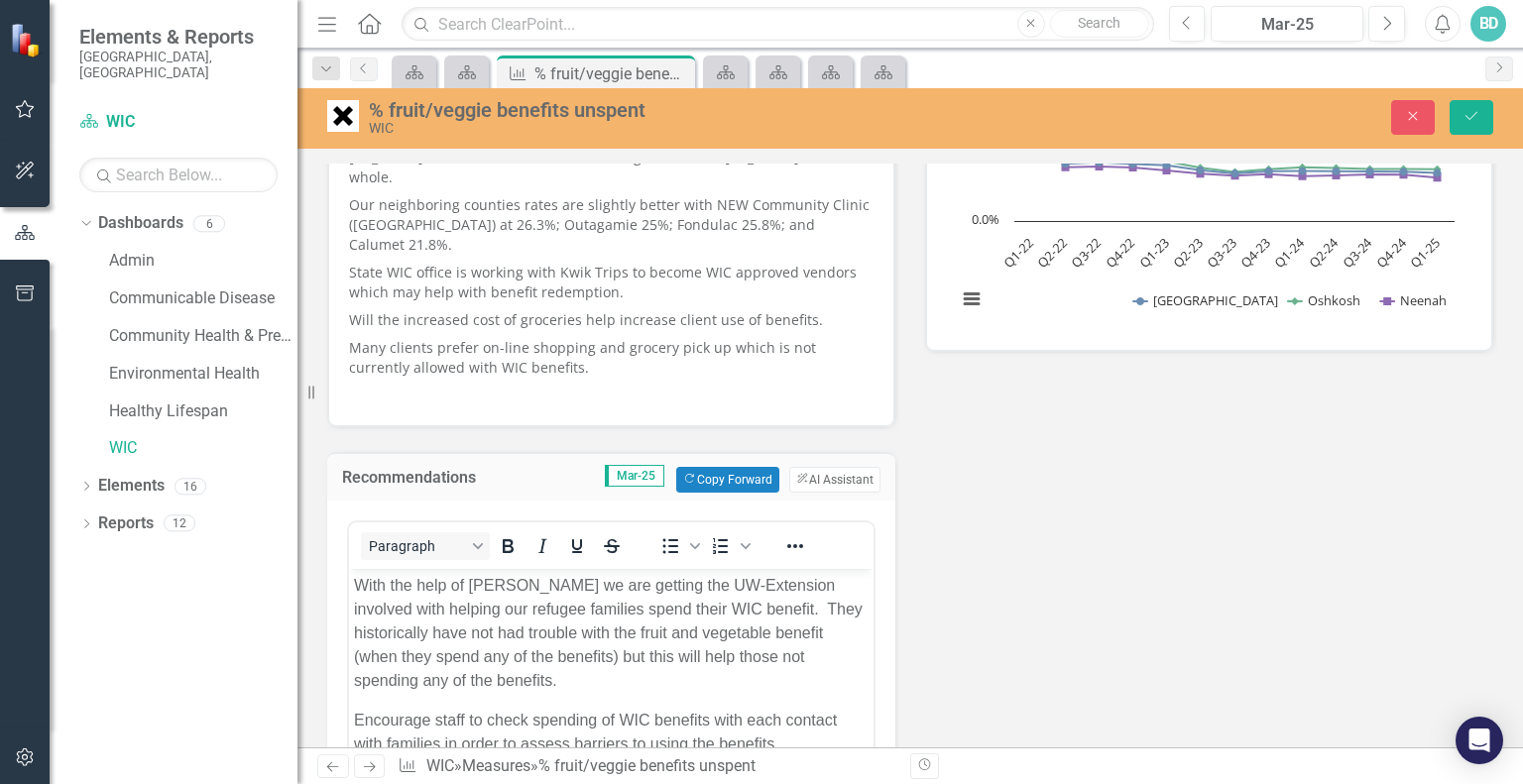 scroll, scrollTop: 0, scrollLeft: 0, axis: both 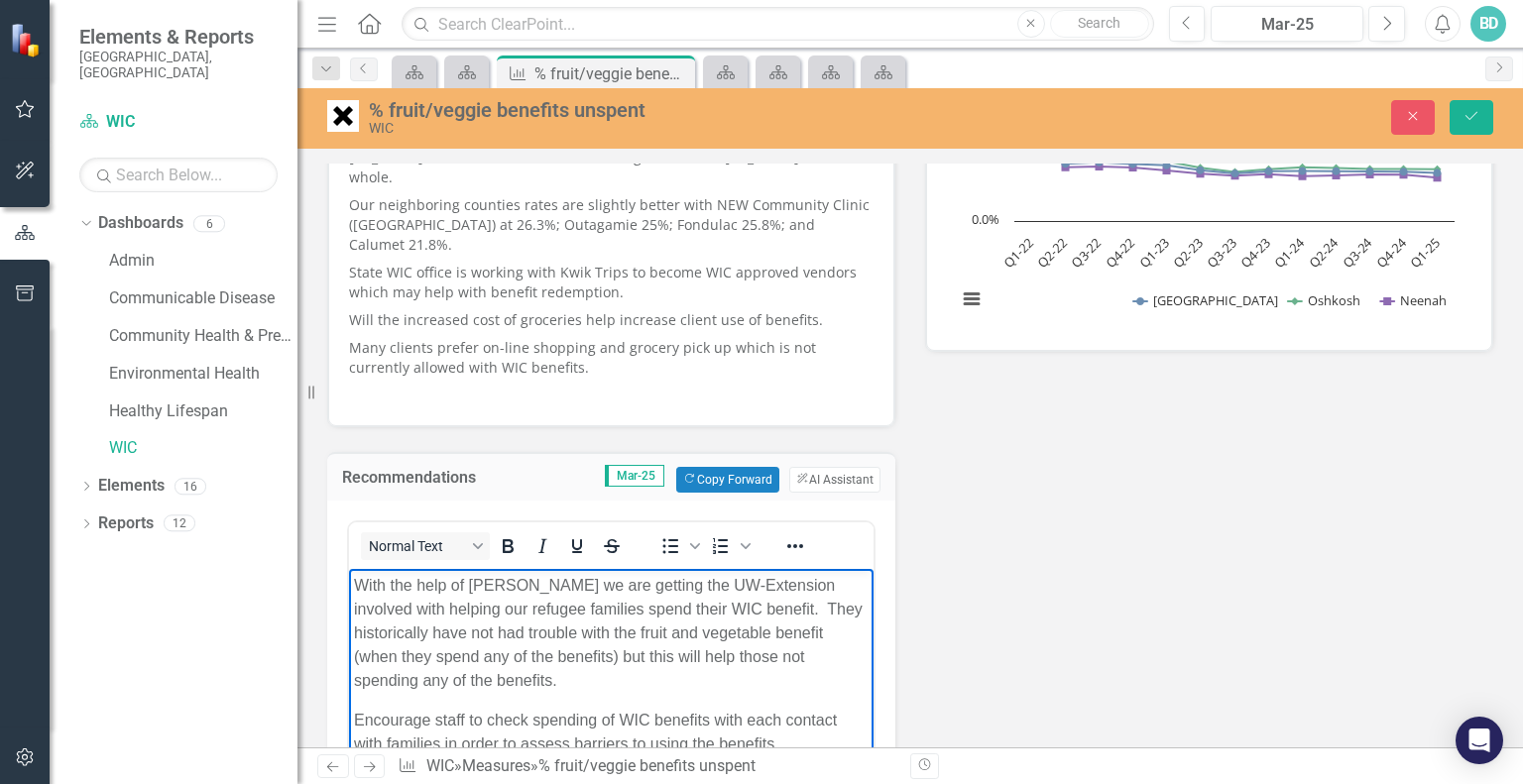 drag, startPoint x: 358, startPoint y: 584, endPoint x: 803, endPoint y: 772, distance: 483.0828 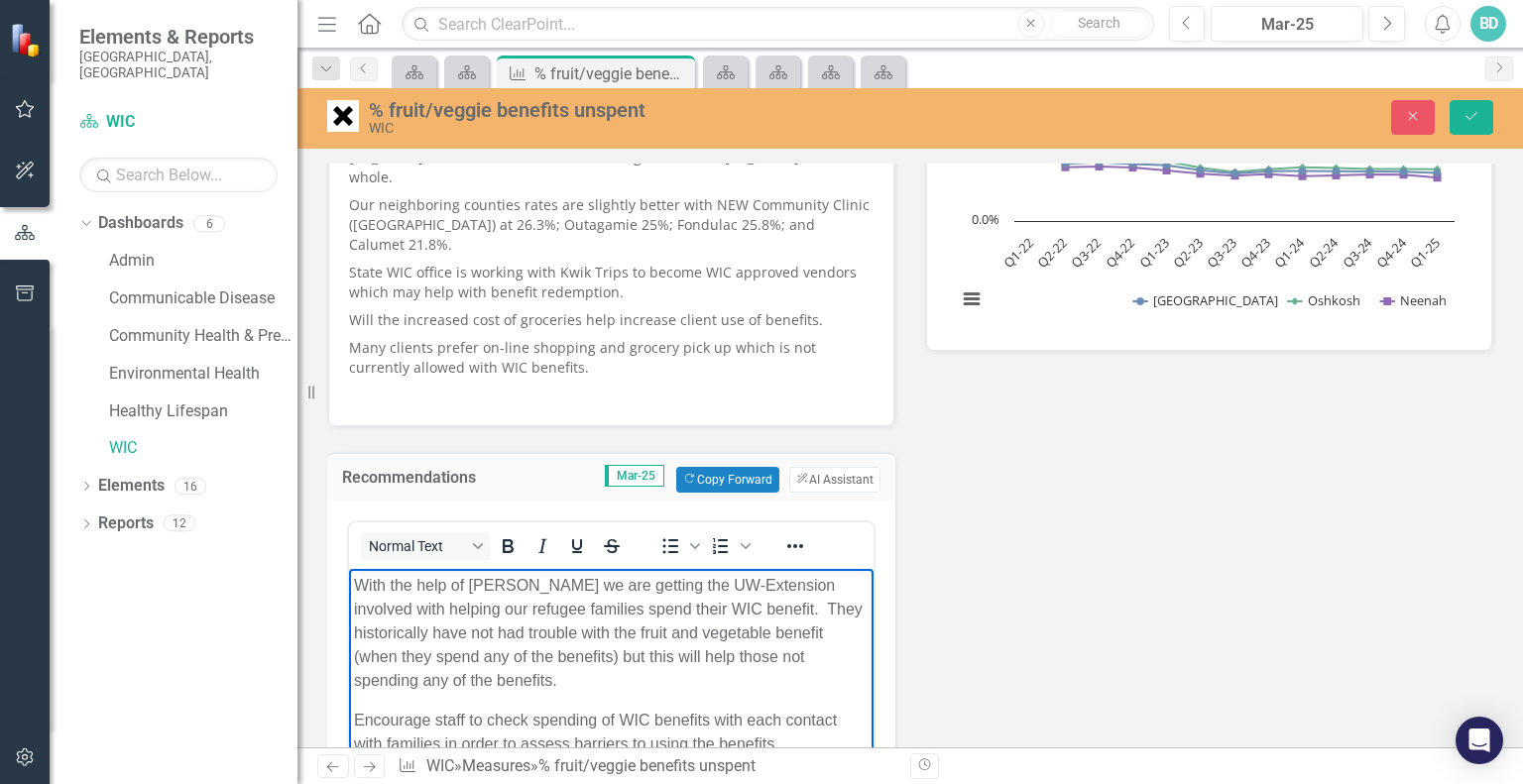 click on "With the help of [PERSON_NAME] we are getting the UW-Extension involved with helping our refugee families spend their WIC benefit.  They historically have not had trouble with the fruit and vegetable benefit (when they spend any of the benefits) but this will help those not spending any of the benefits.  Encourage staff to check spending of WIC benefits with each contact with families in order to assess barriers to using the benefits." at bounding box center (611, 717) 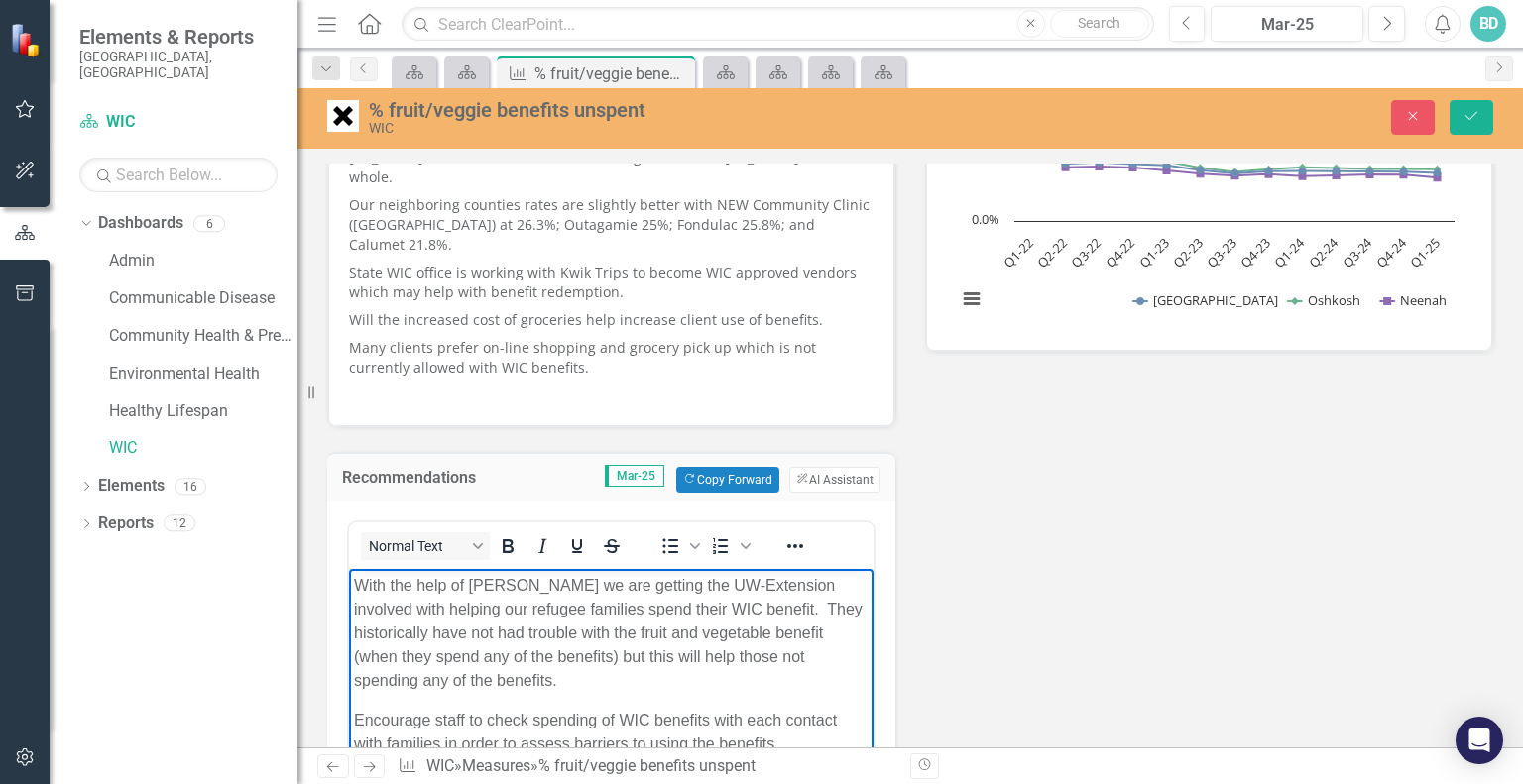copy on "With the help of [PERSON_NAME] we are getting the UW-Extension involved with helping our refugee families spend their WIC benefit.  They historically have not had trouble with the fruit and vegetable benefit (when they spend any of the benefits) but this will help those not spending any of the benefits.  Encourage staff to check spending of WIC benefits with each contact with families in order to assess barriers to using the benefits." 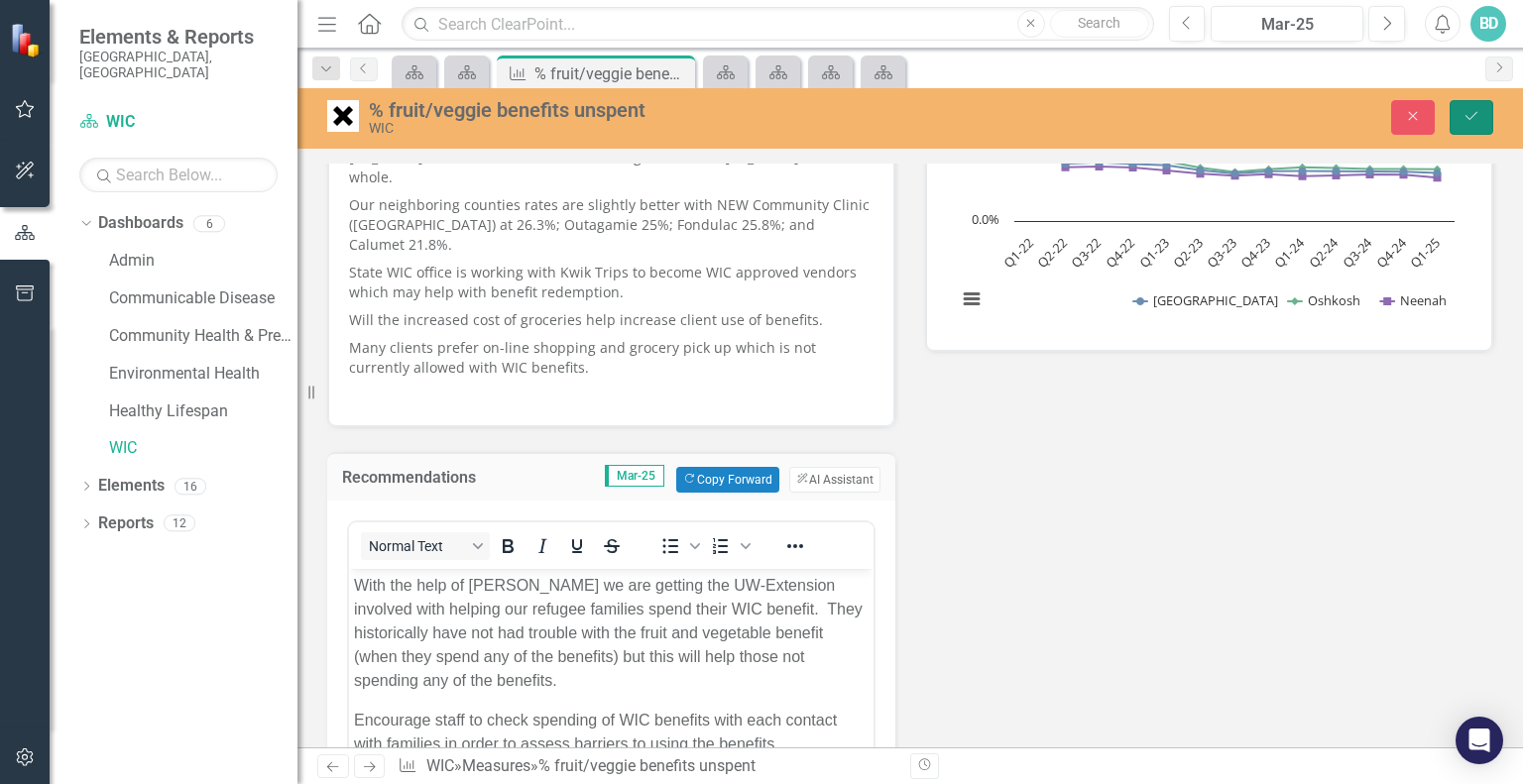 click on "Save" at bounding box center (1471, 117) 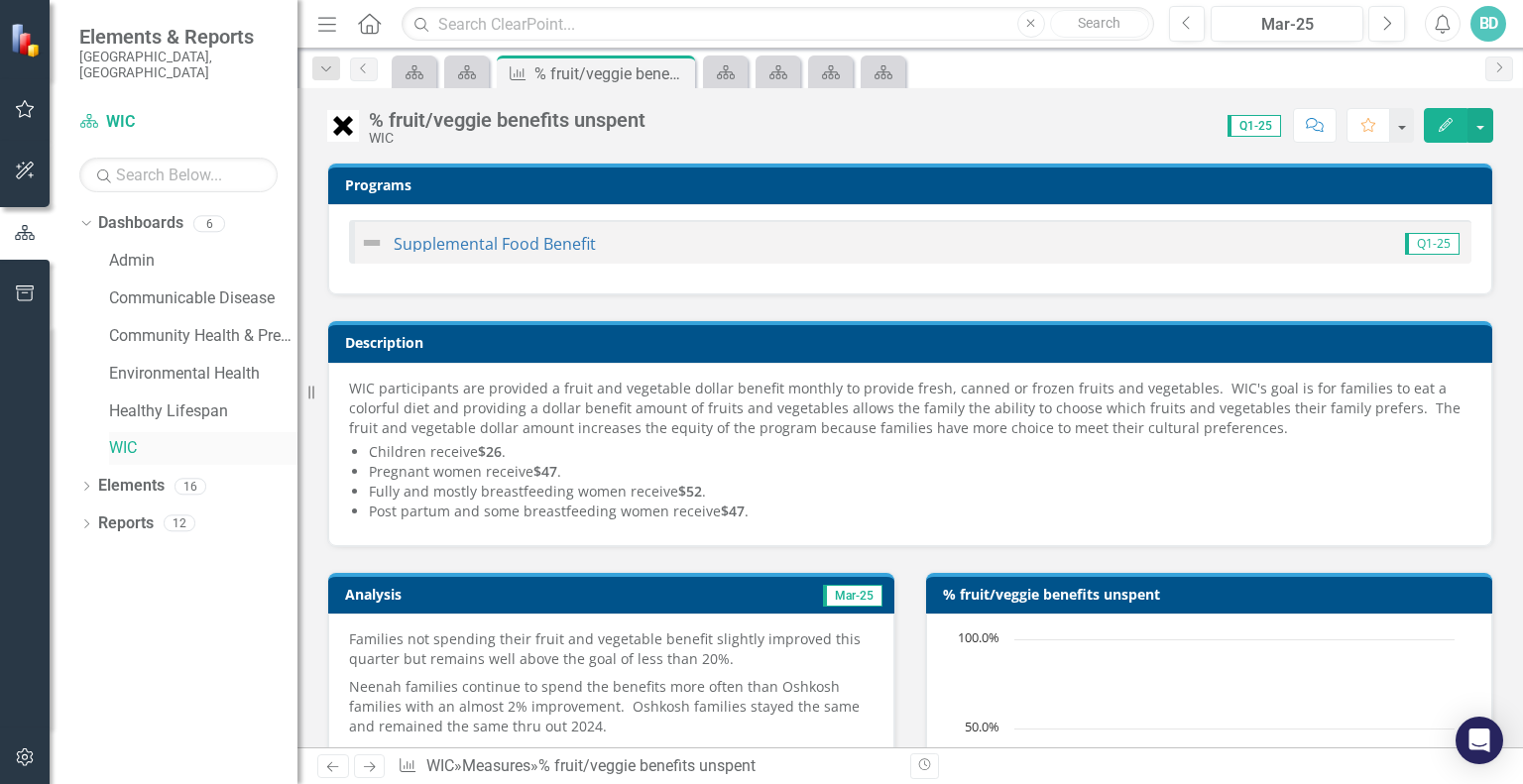 click on "WIC" at bounding box center (203, 448) 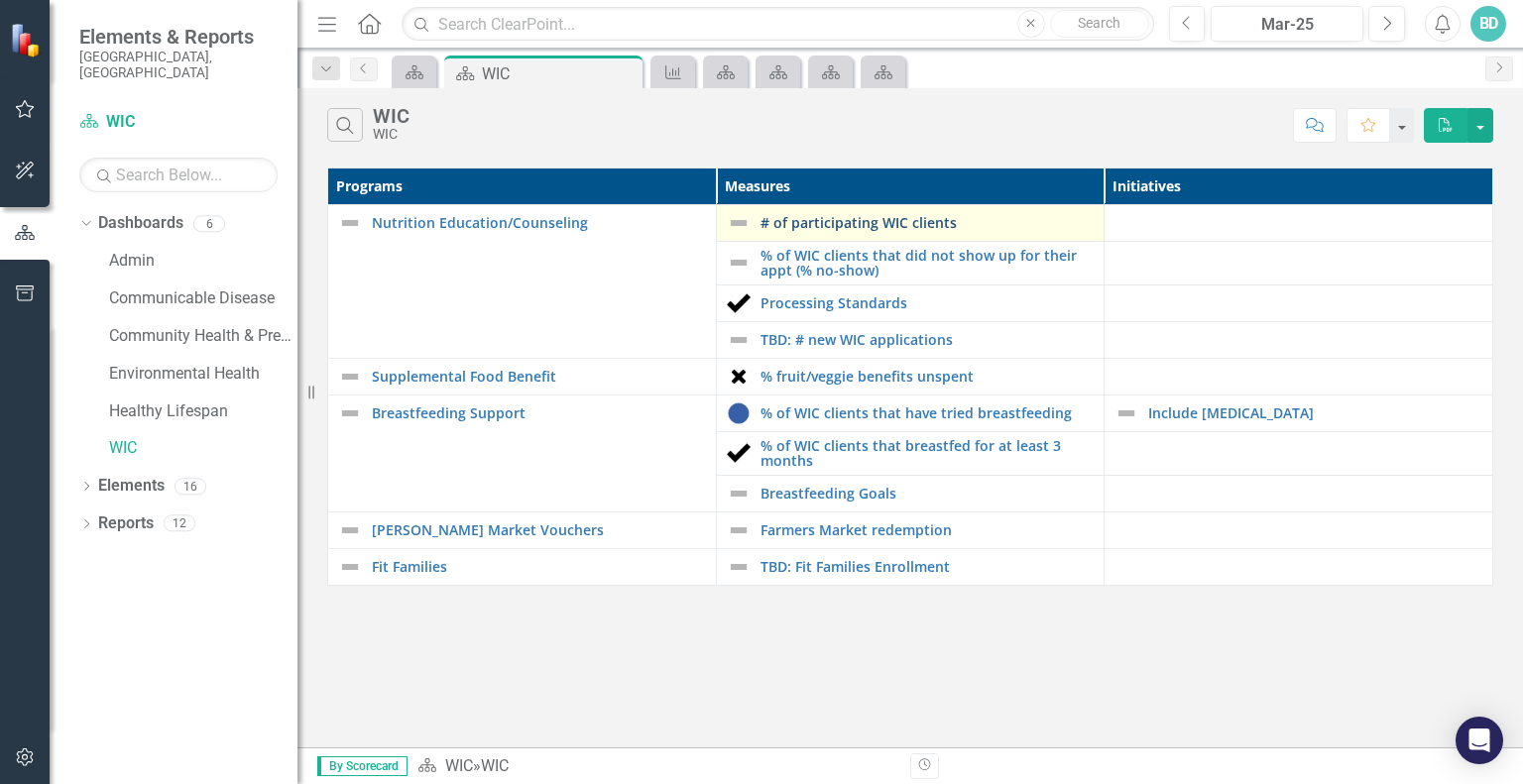 click on "# of participating WIC clients" at bounding box center (927, 222) 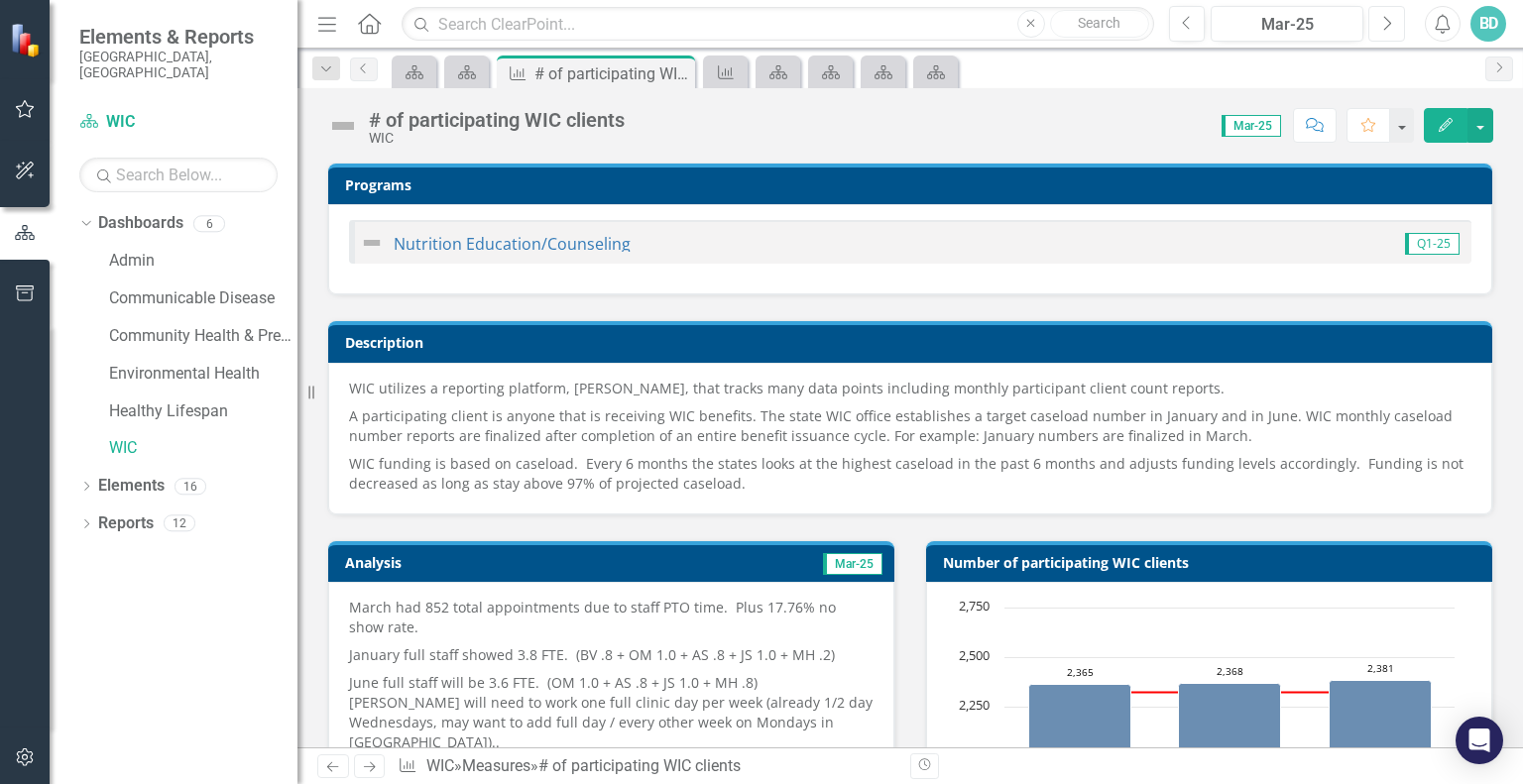 click on "Next" 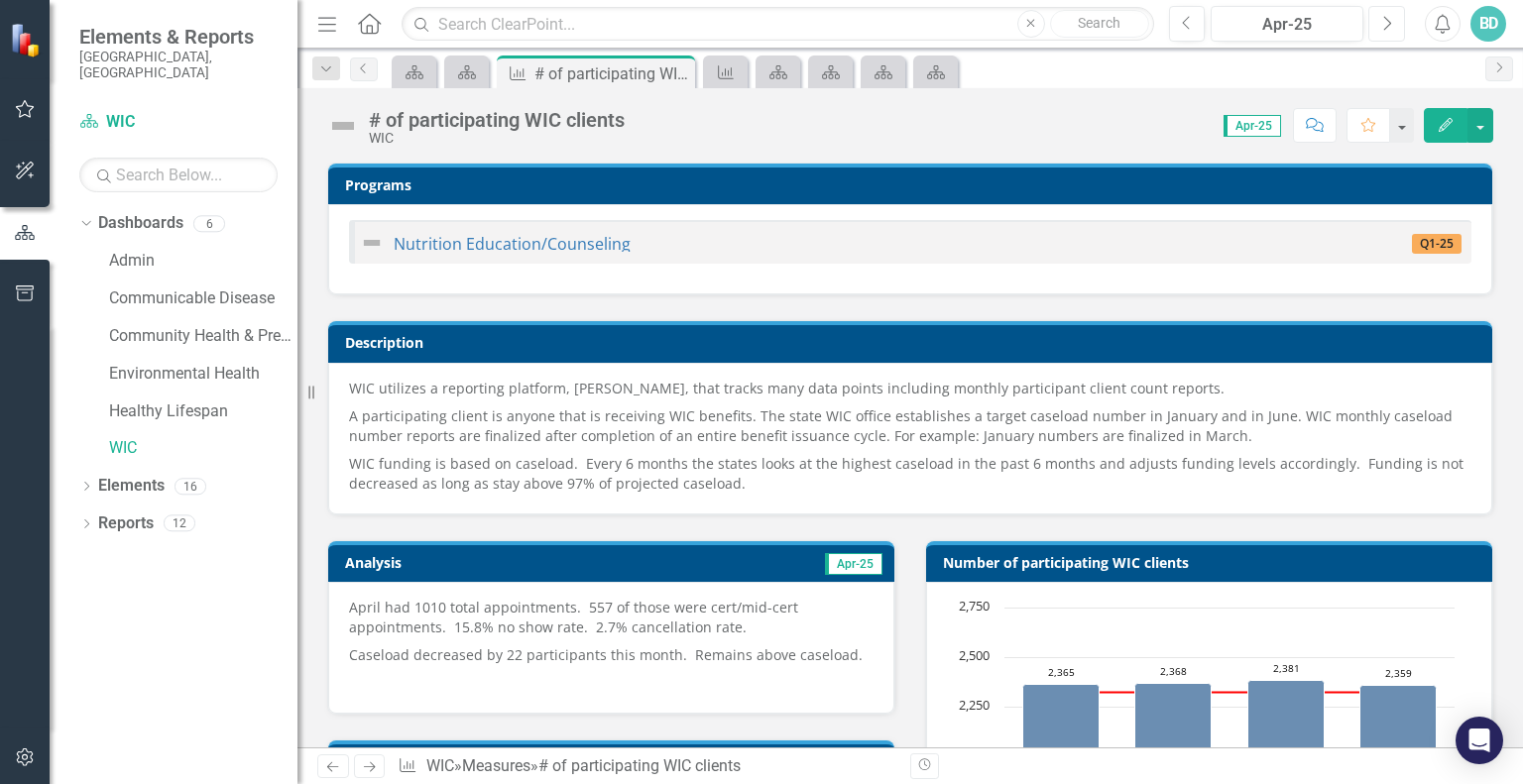 click on "Next" 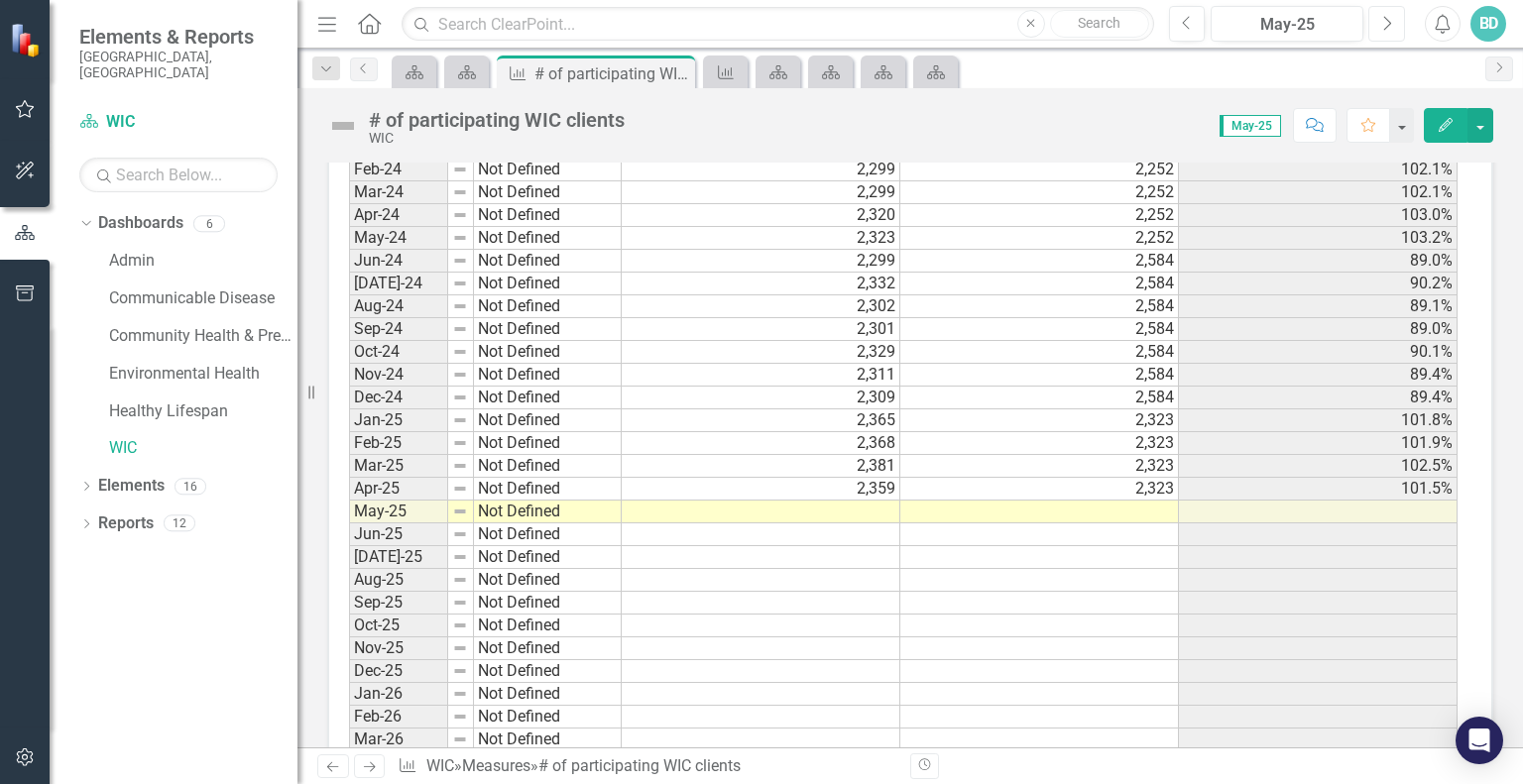 scroll, scrollTop: 1293, scrollLeft: 0, axis: vertical 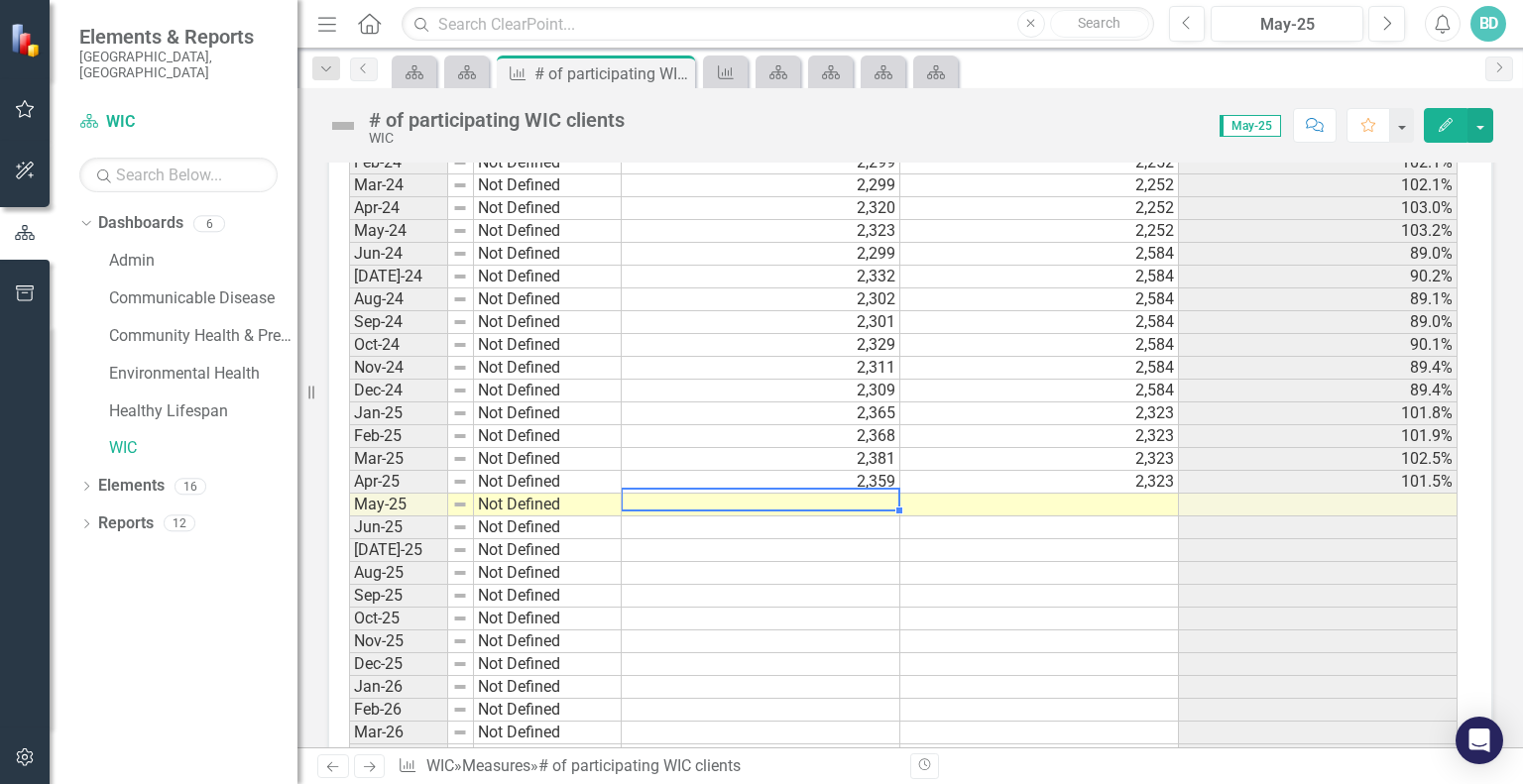 click at bounding box center [761, 504] 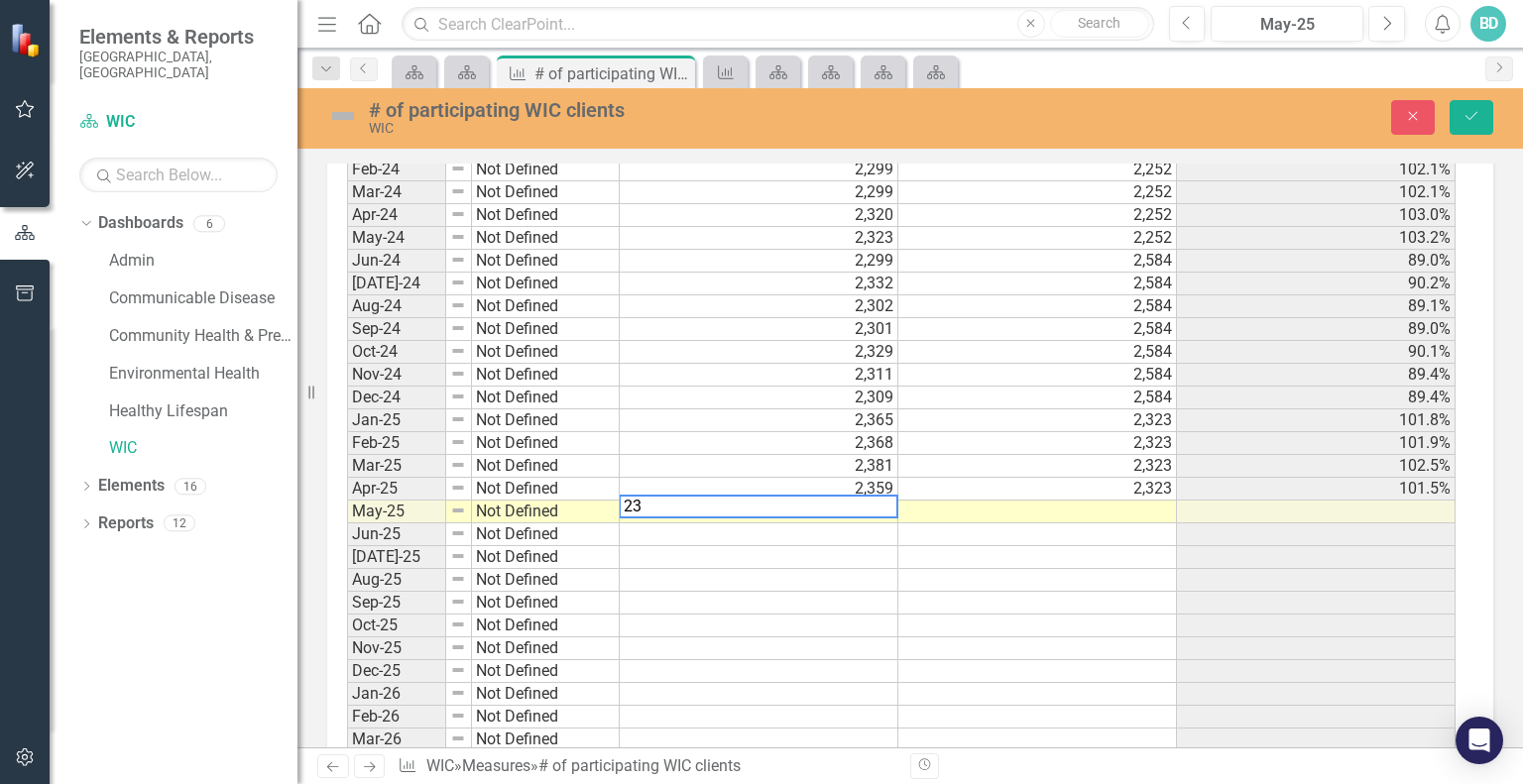 scroll, scrollTop: 1298, scrollLeft: 0, axis: vertical 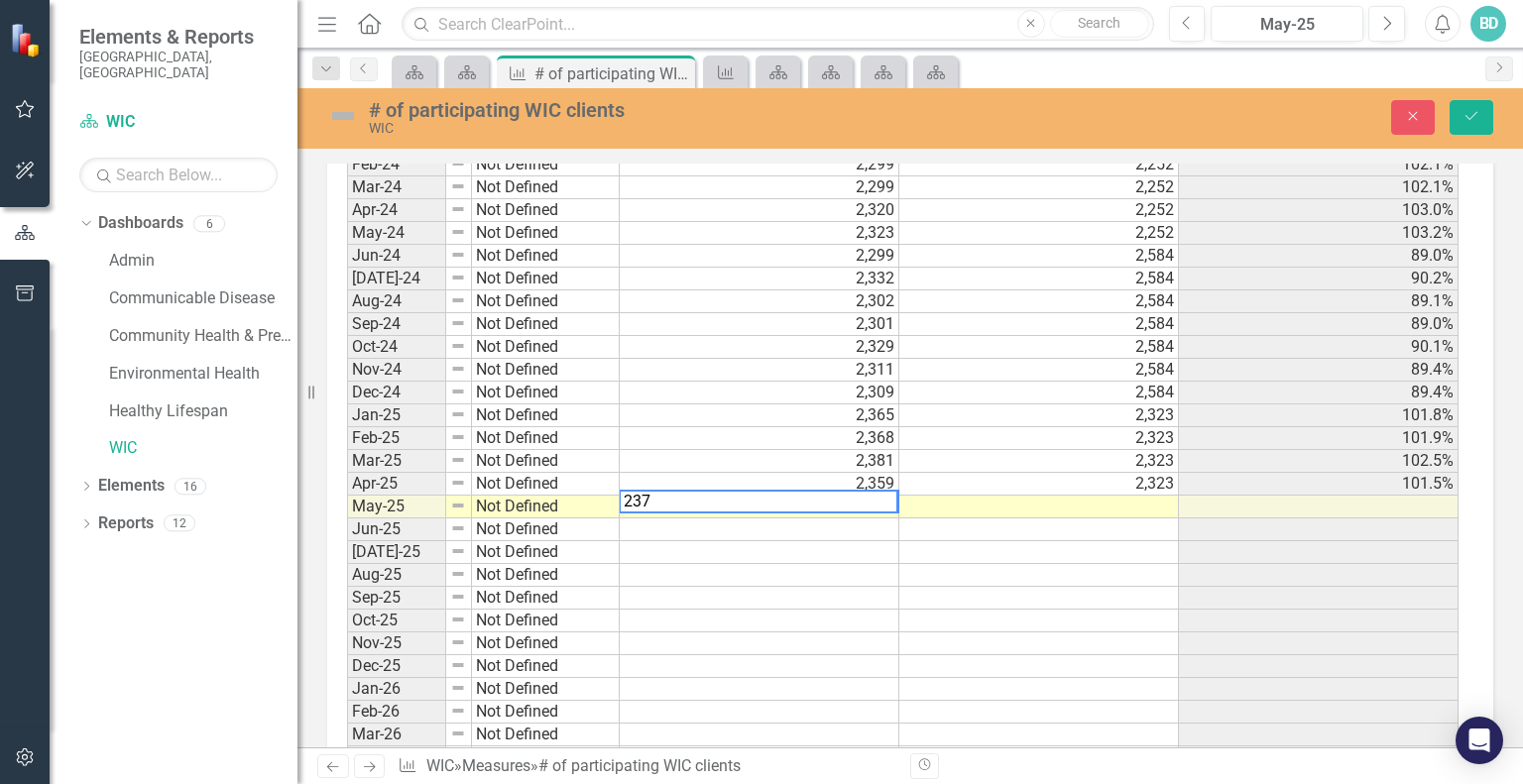 type on "2378" 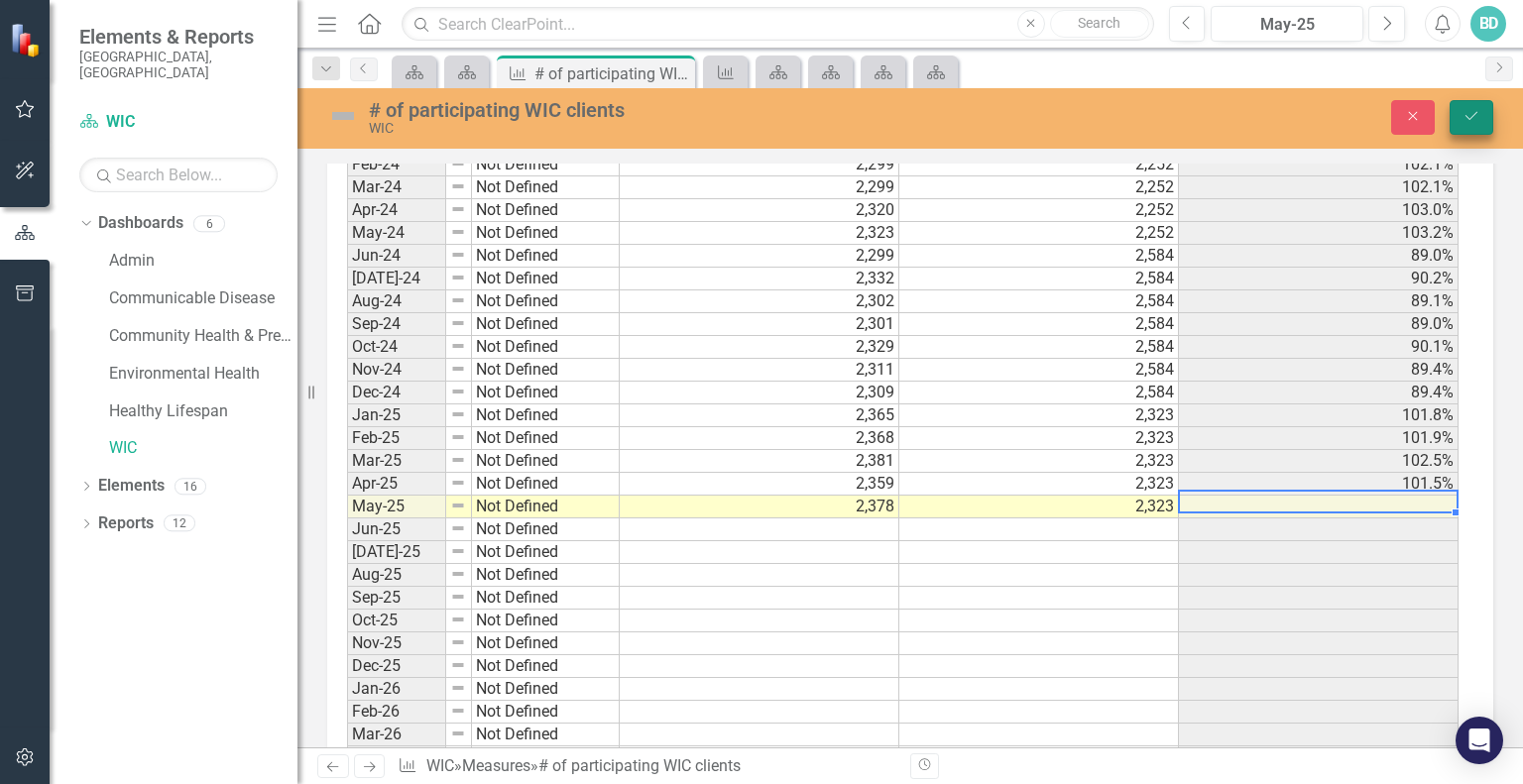 type on "2323" 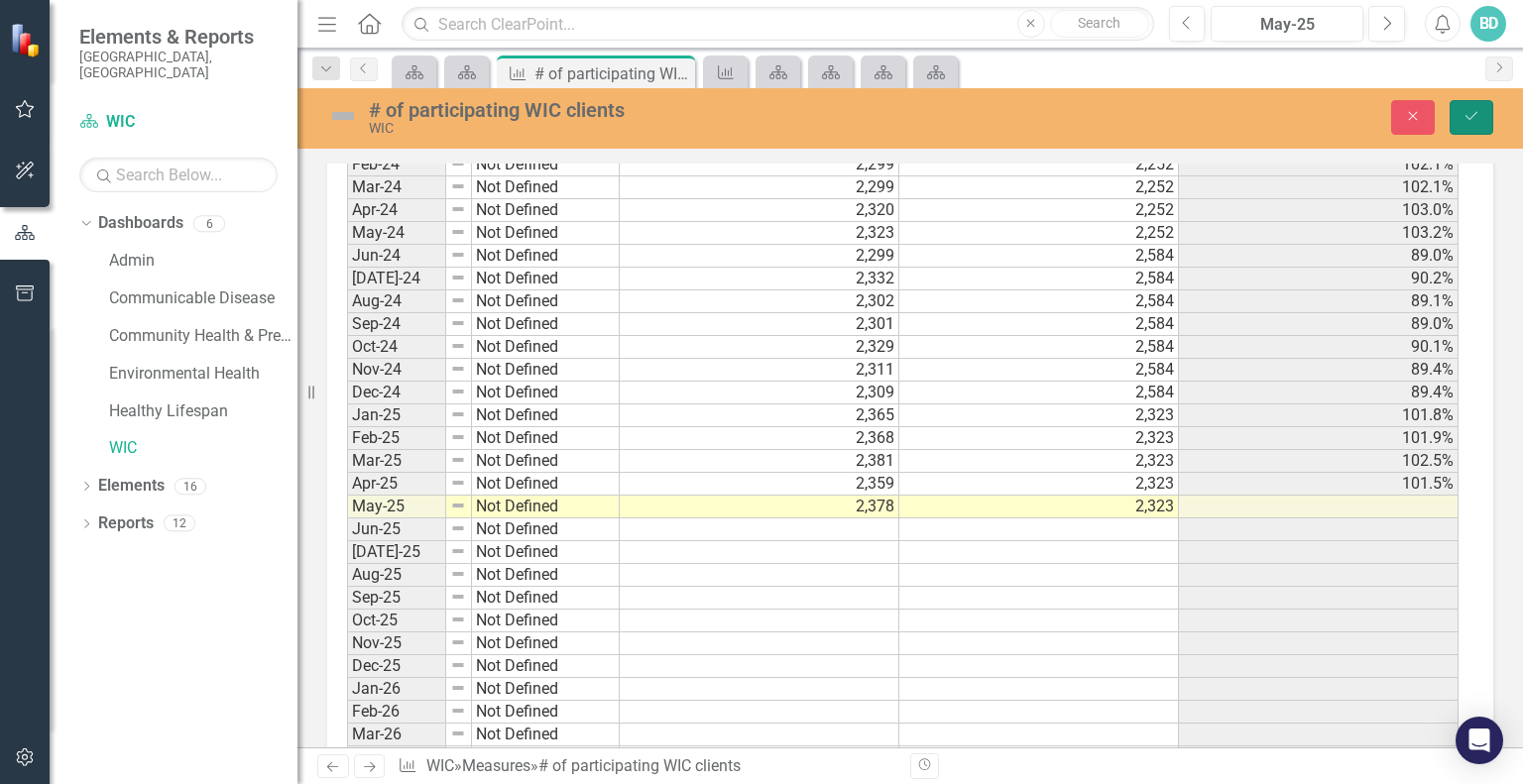 click on "Save" 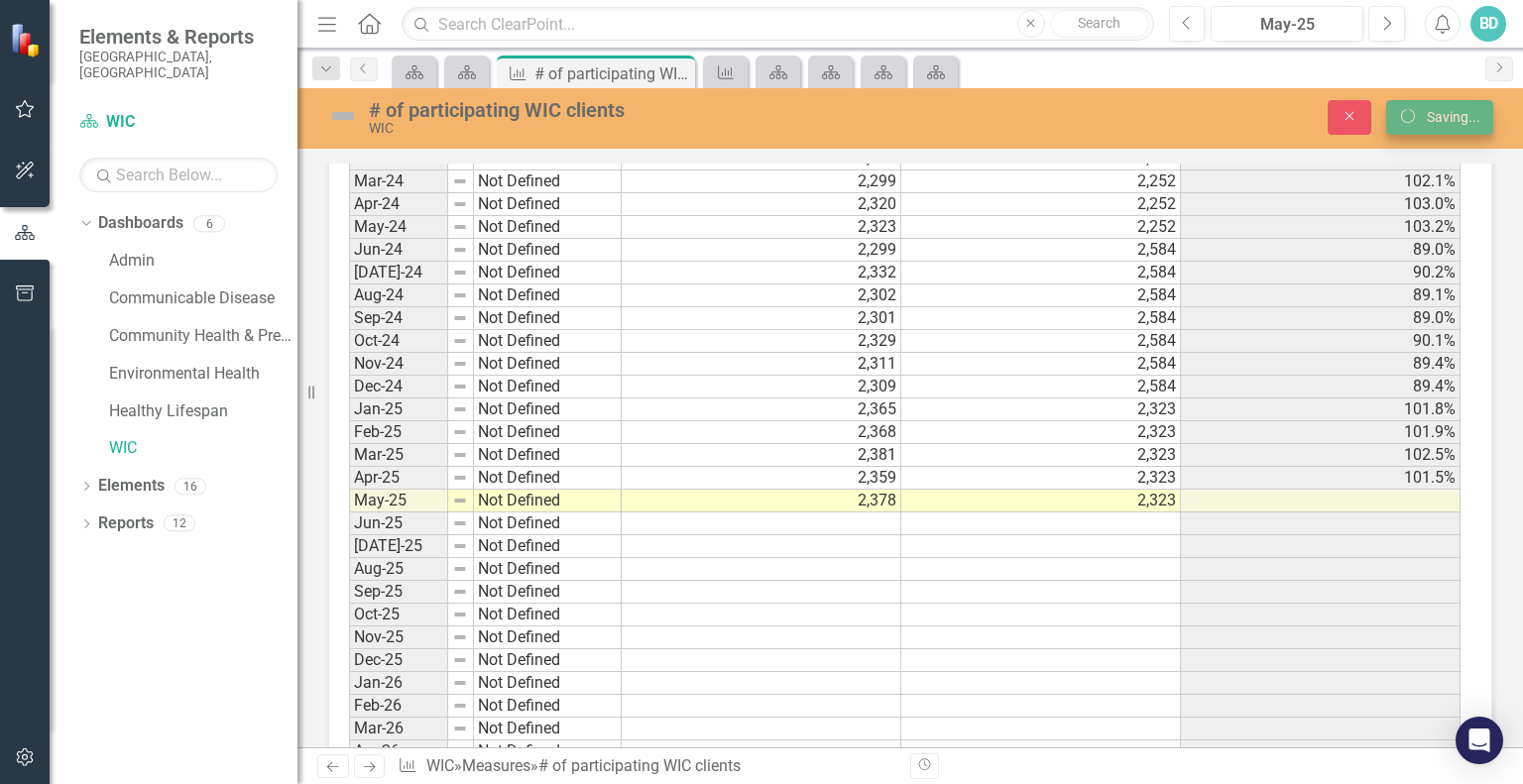 scroll, scrollTop: 0, scrollLeft: 0, axis: both 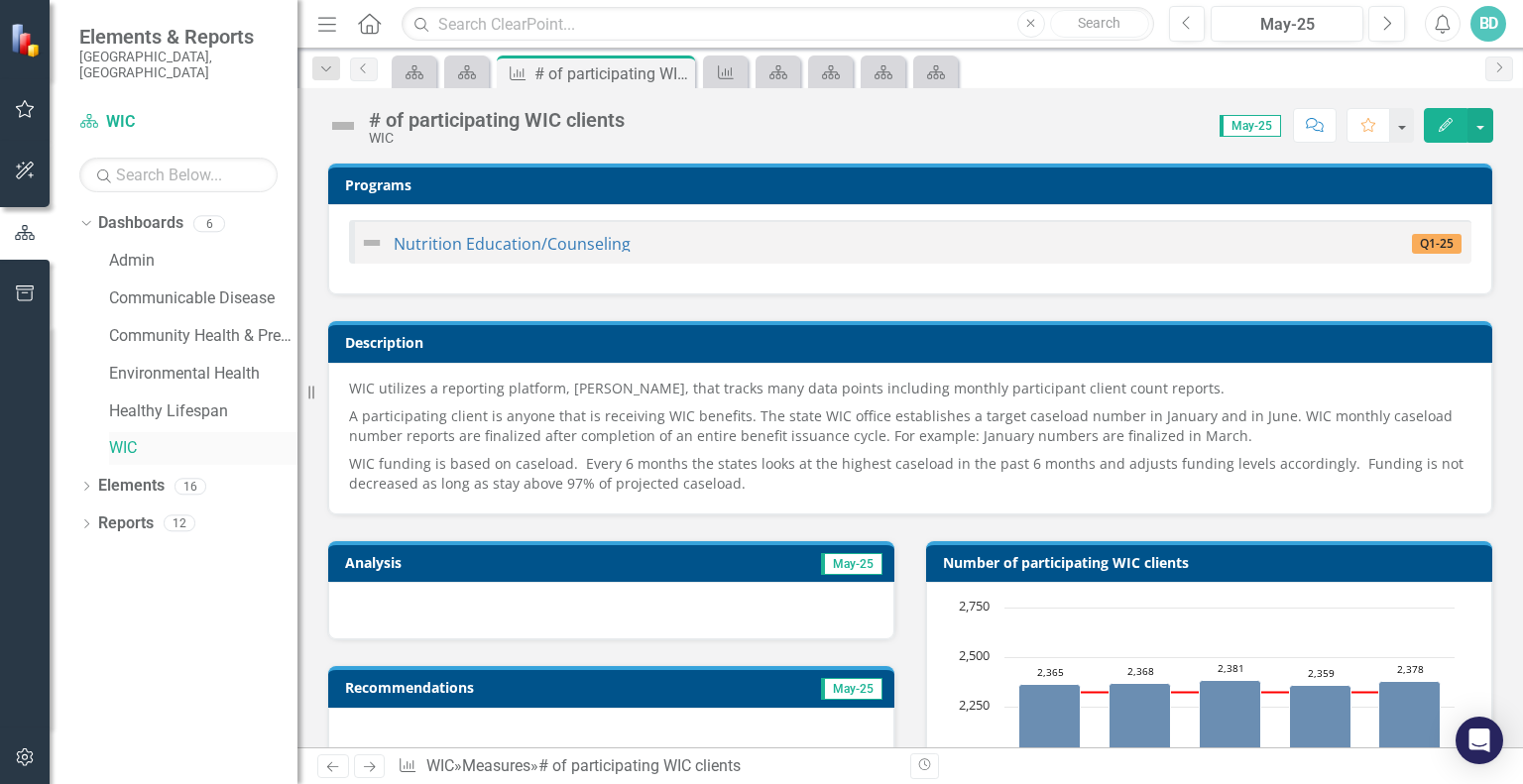 click on "WIC" at bounding box center (203, 448) 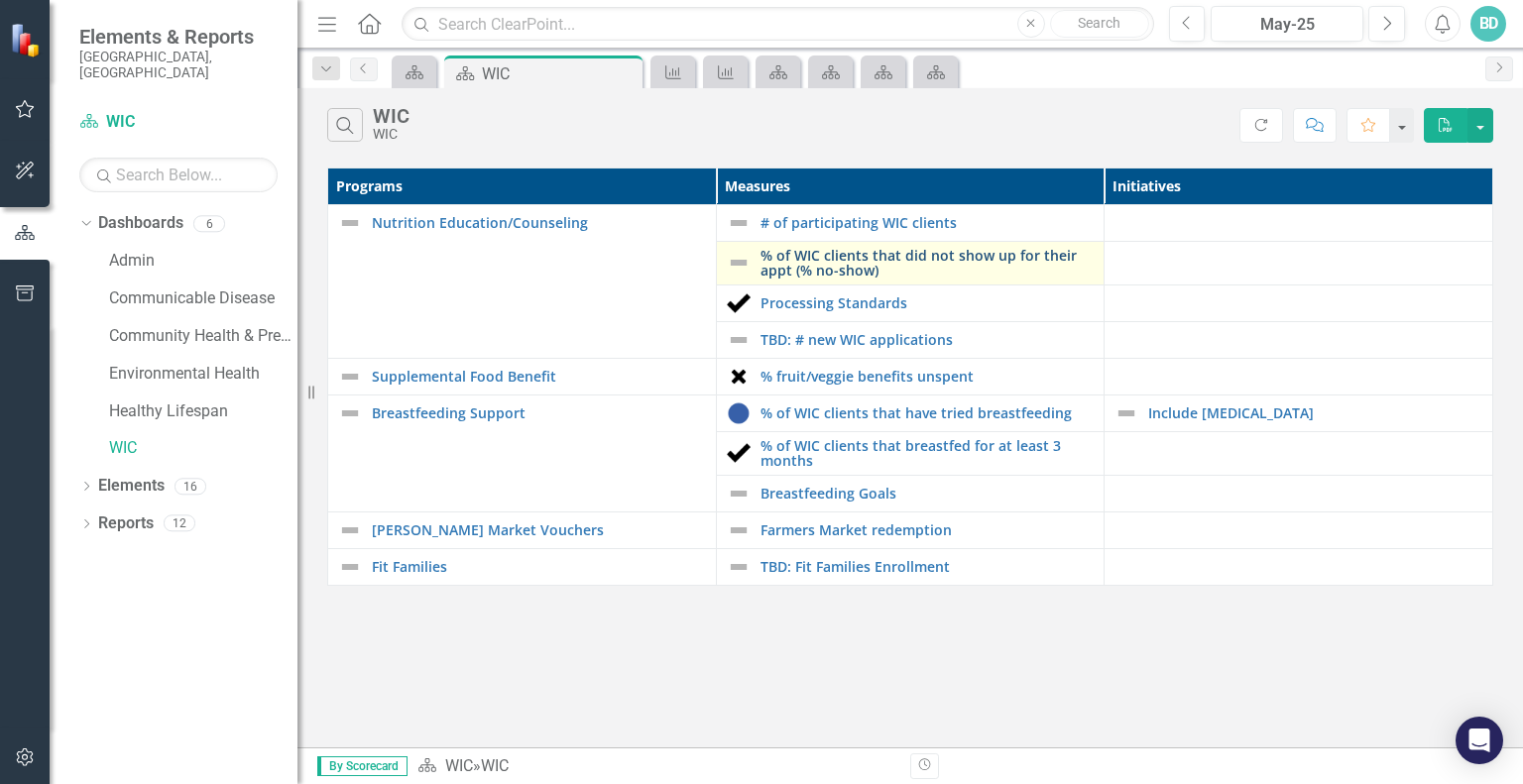 click on "% of WIC clients that did not show up for their appt (% no-show)" at bounding box center [927, 263] 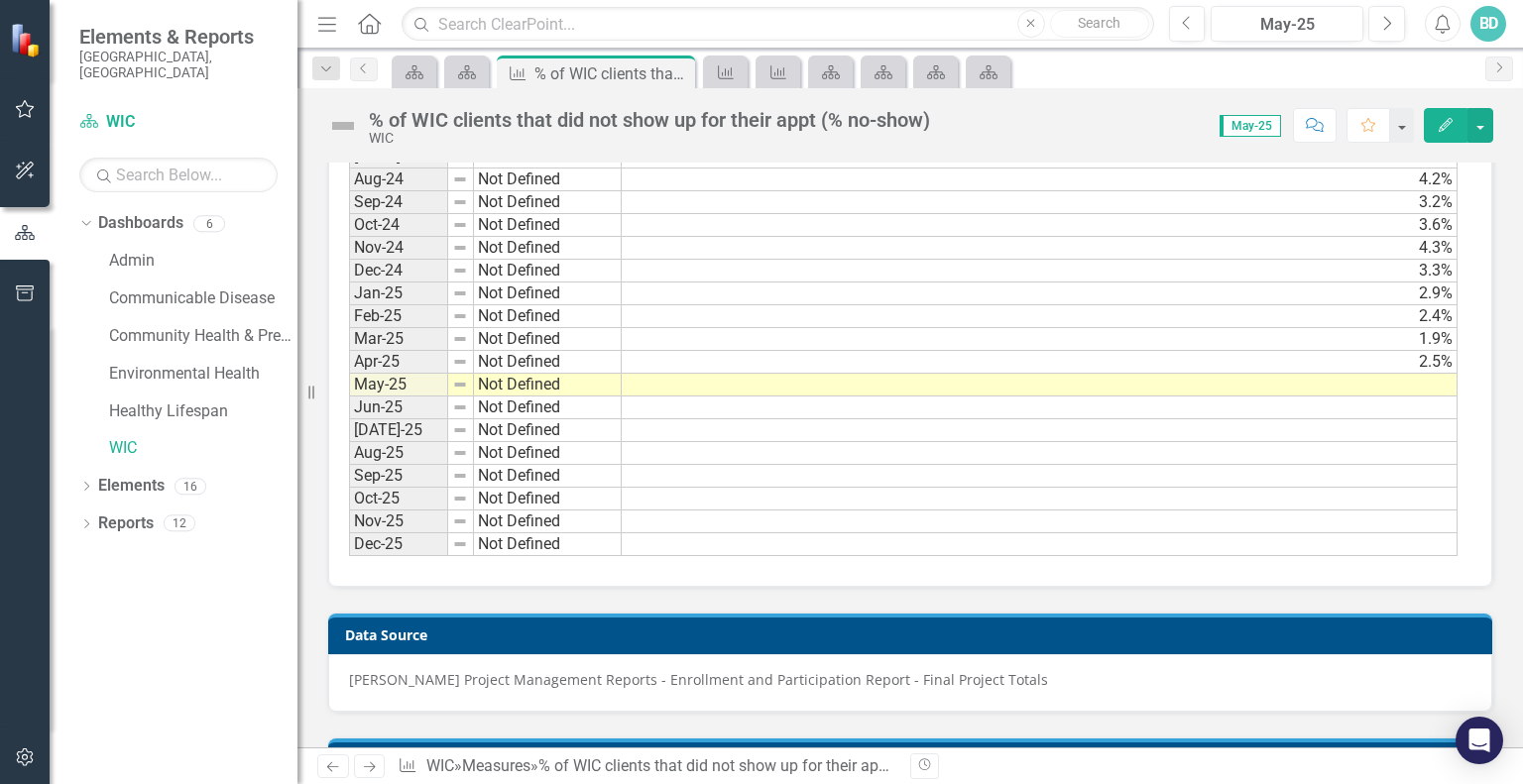 scroll, scrollTop: 1740, scrollLeft: 0, axis: vertical 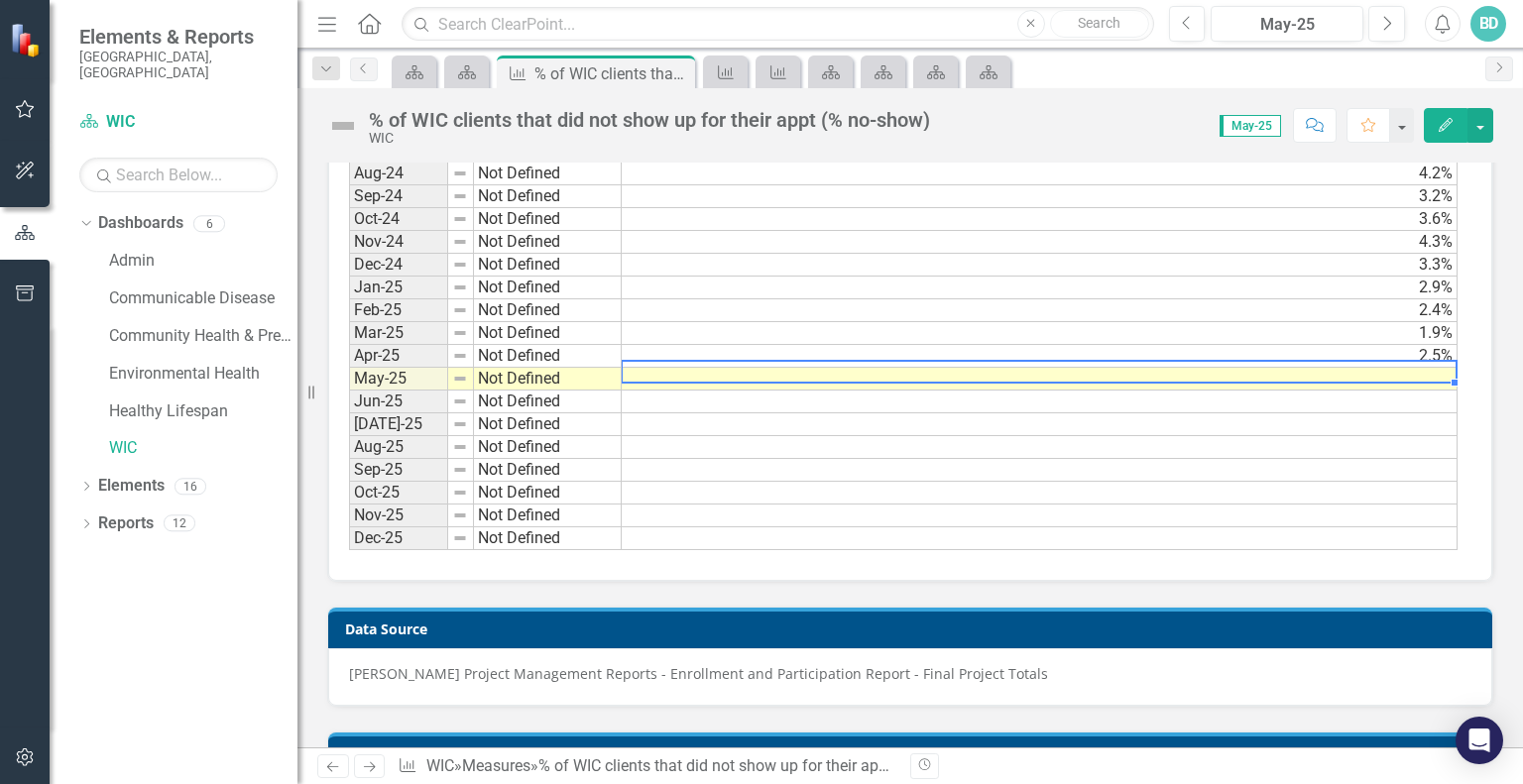 click at bounding box center [1039, 379] 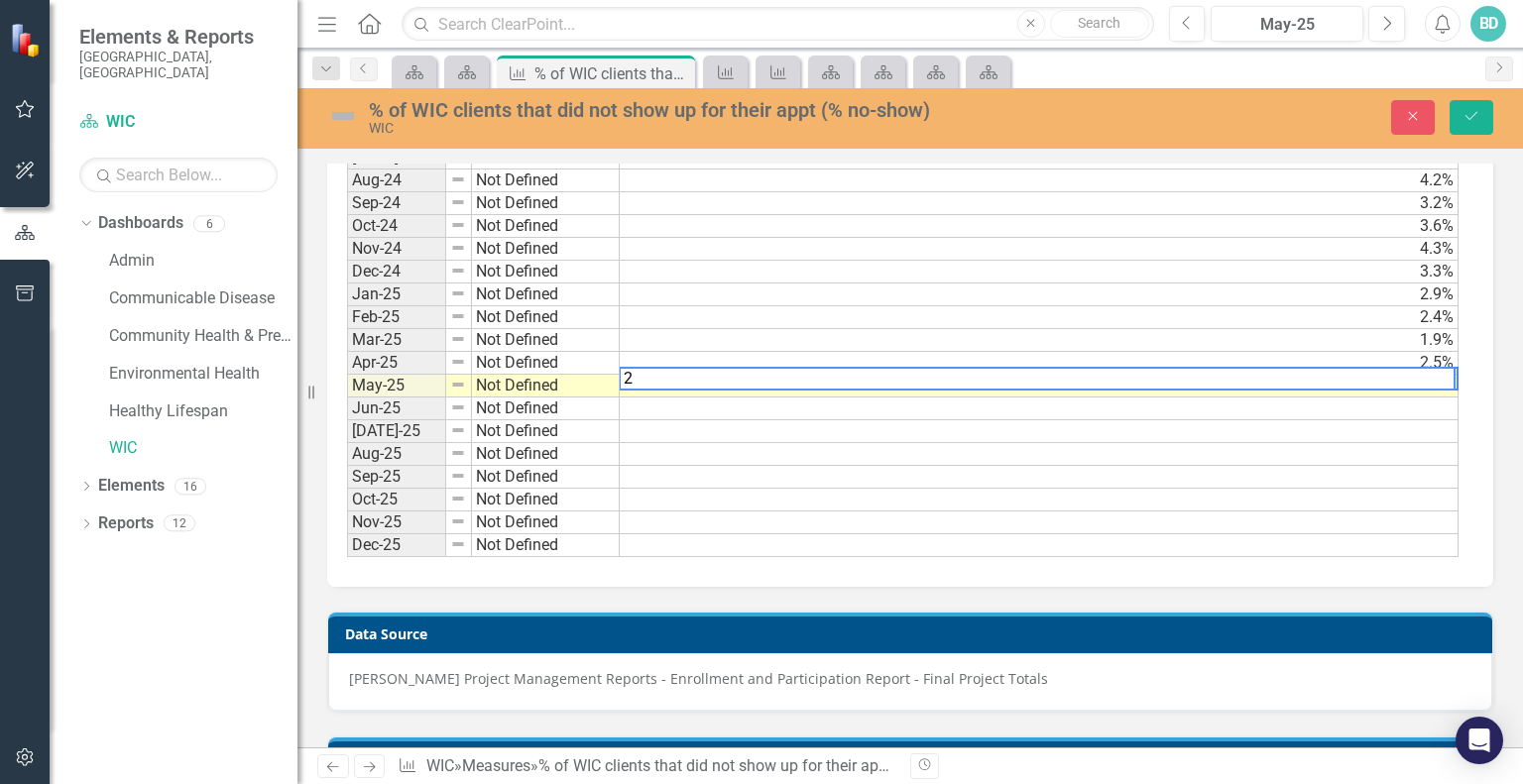 scroll, scrollTop: 1745, scrollLeft: 0, axis: vertical 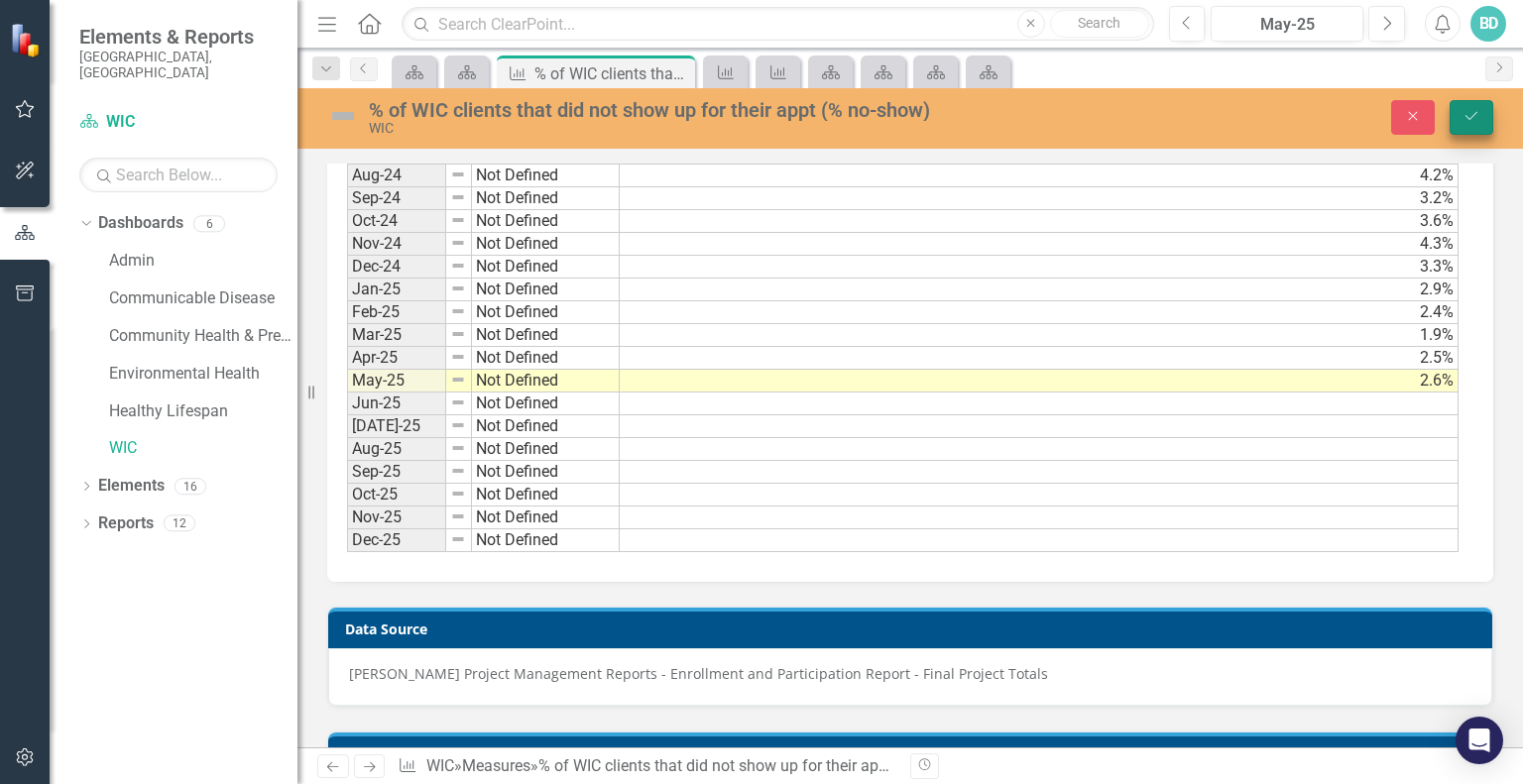 type on "2.6" 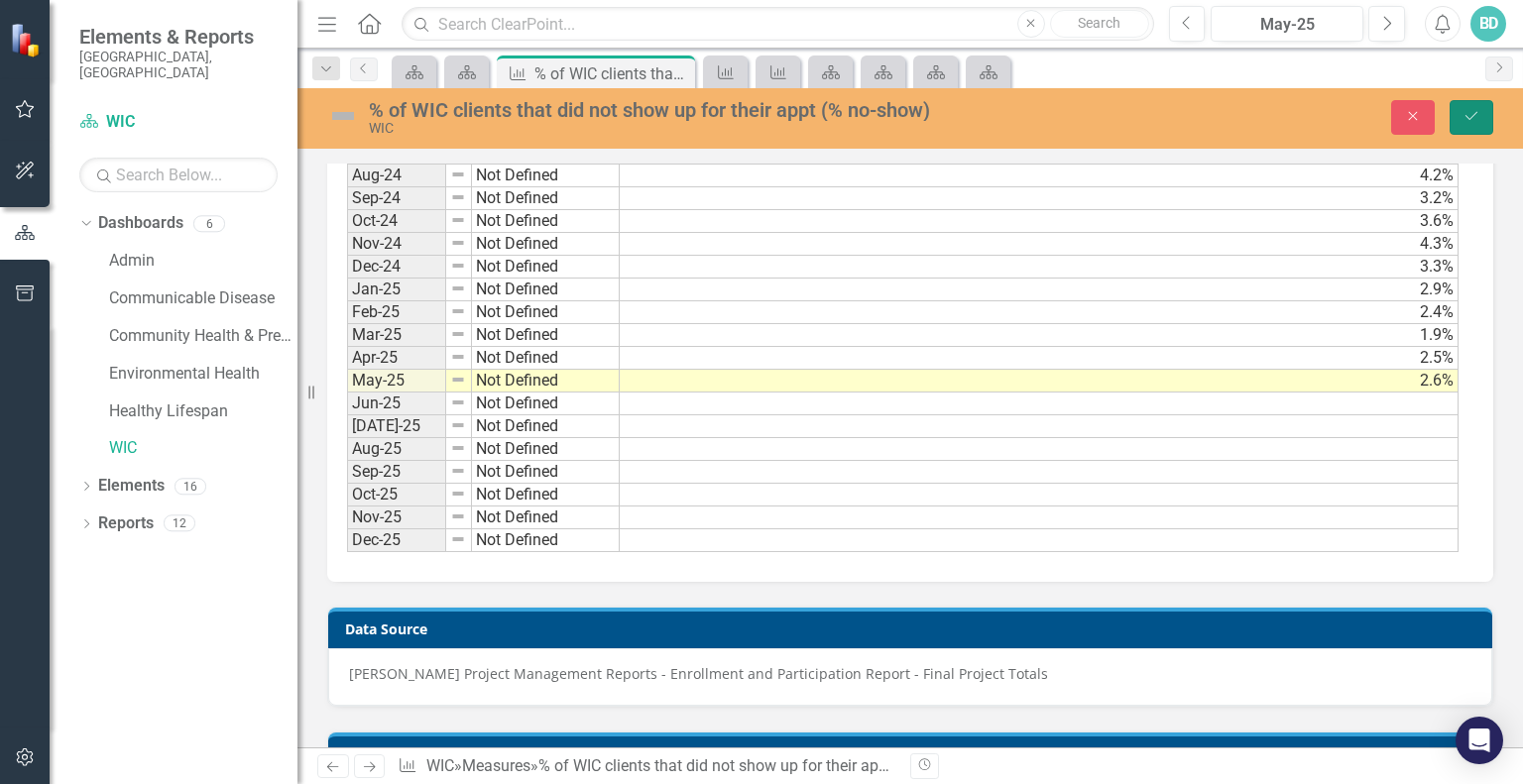 click 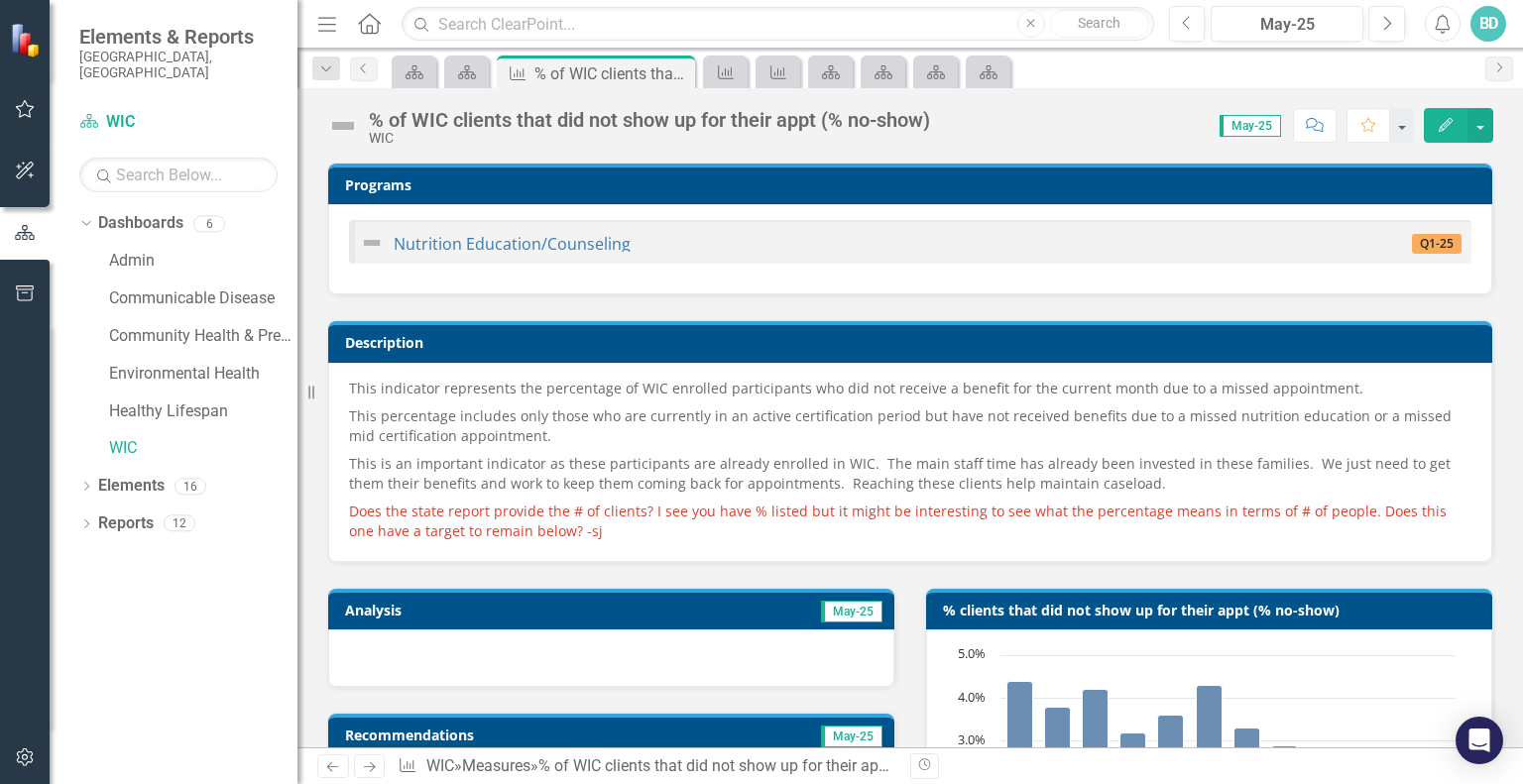 click at bounding box center [611, 658] 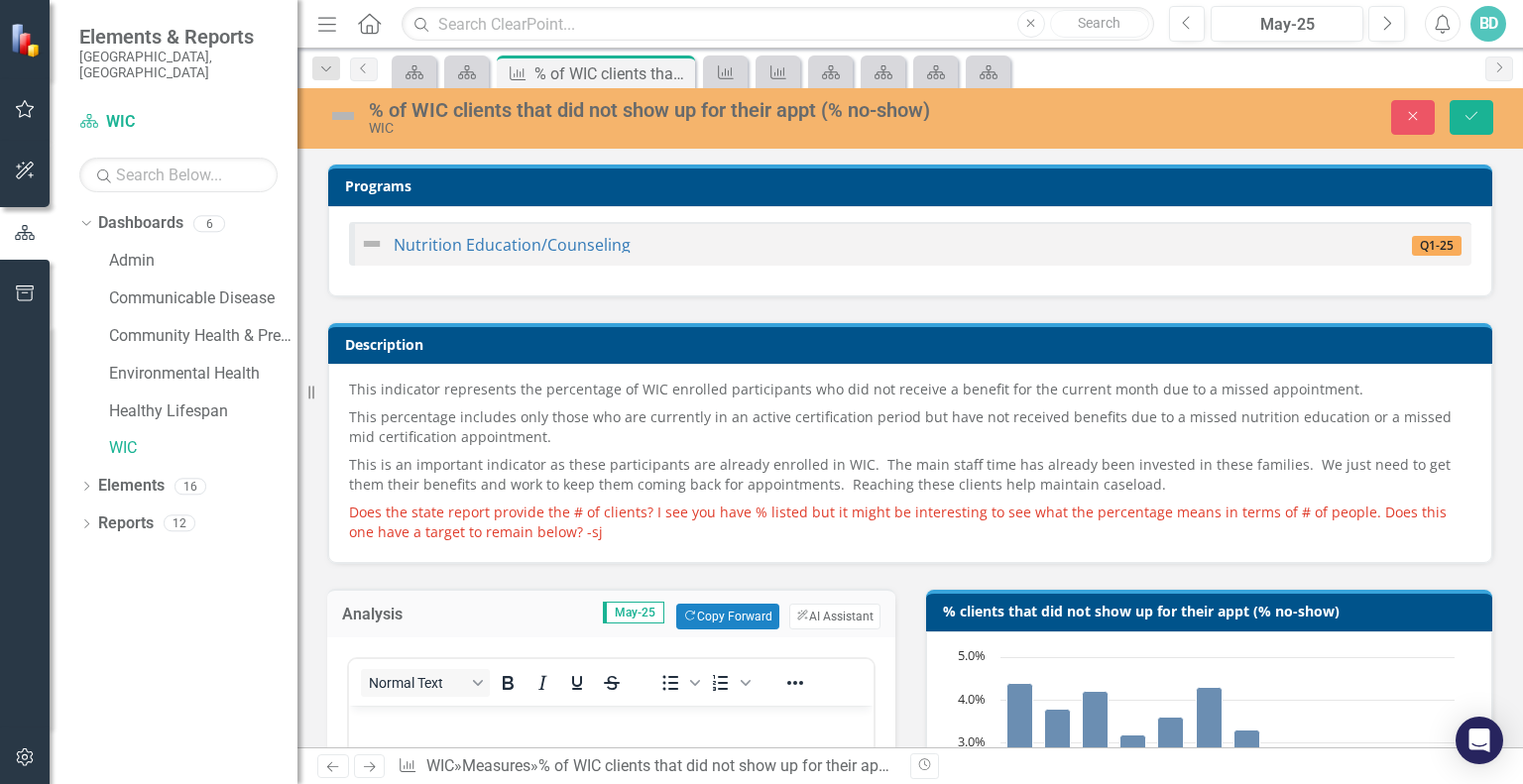 scroll, scrollTop: 0, scrollLeft: 0, axis: both 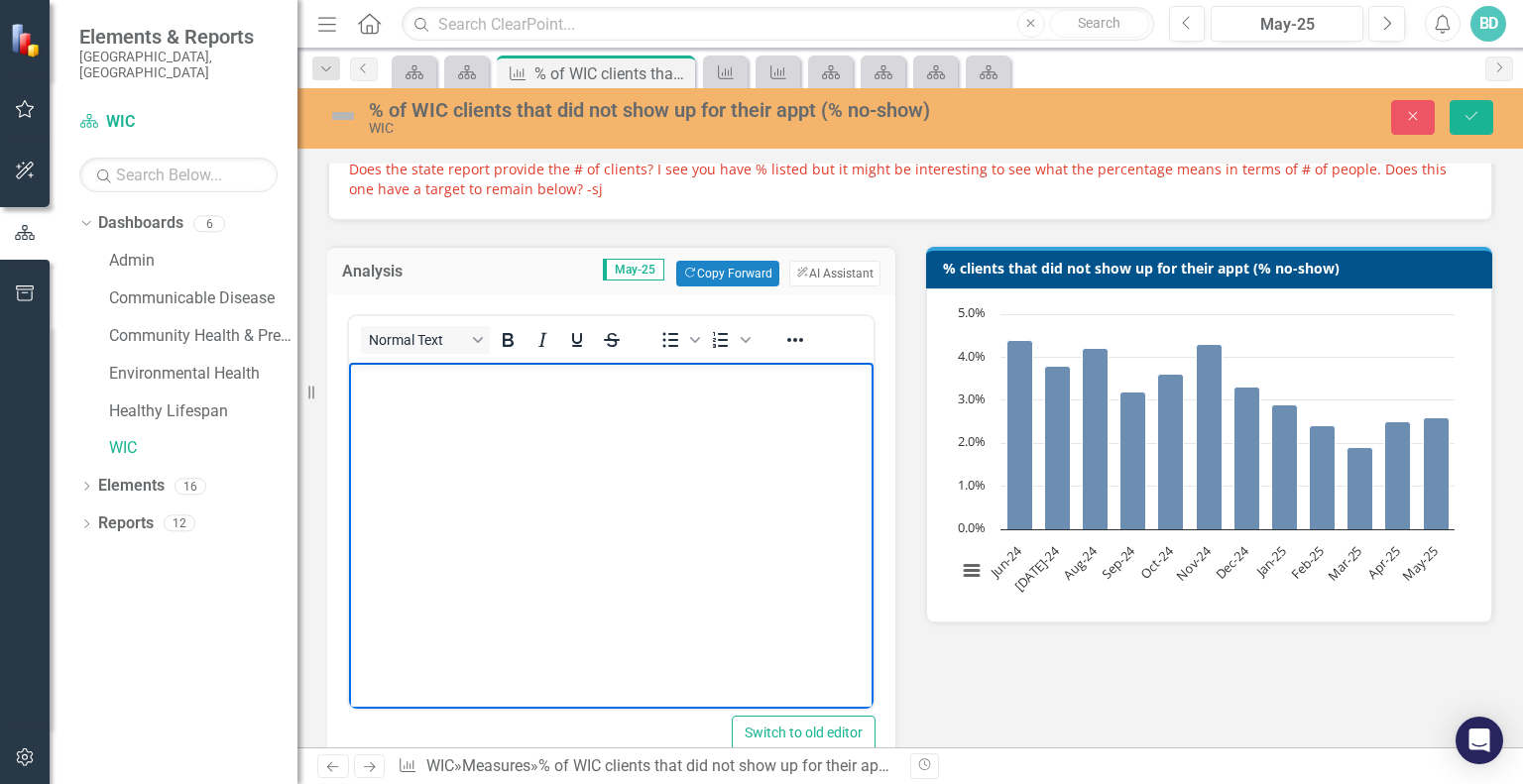 click at bounding box center (611, 511) 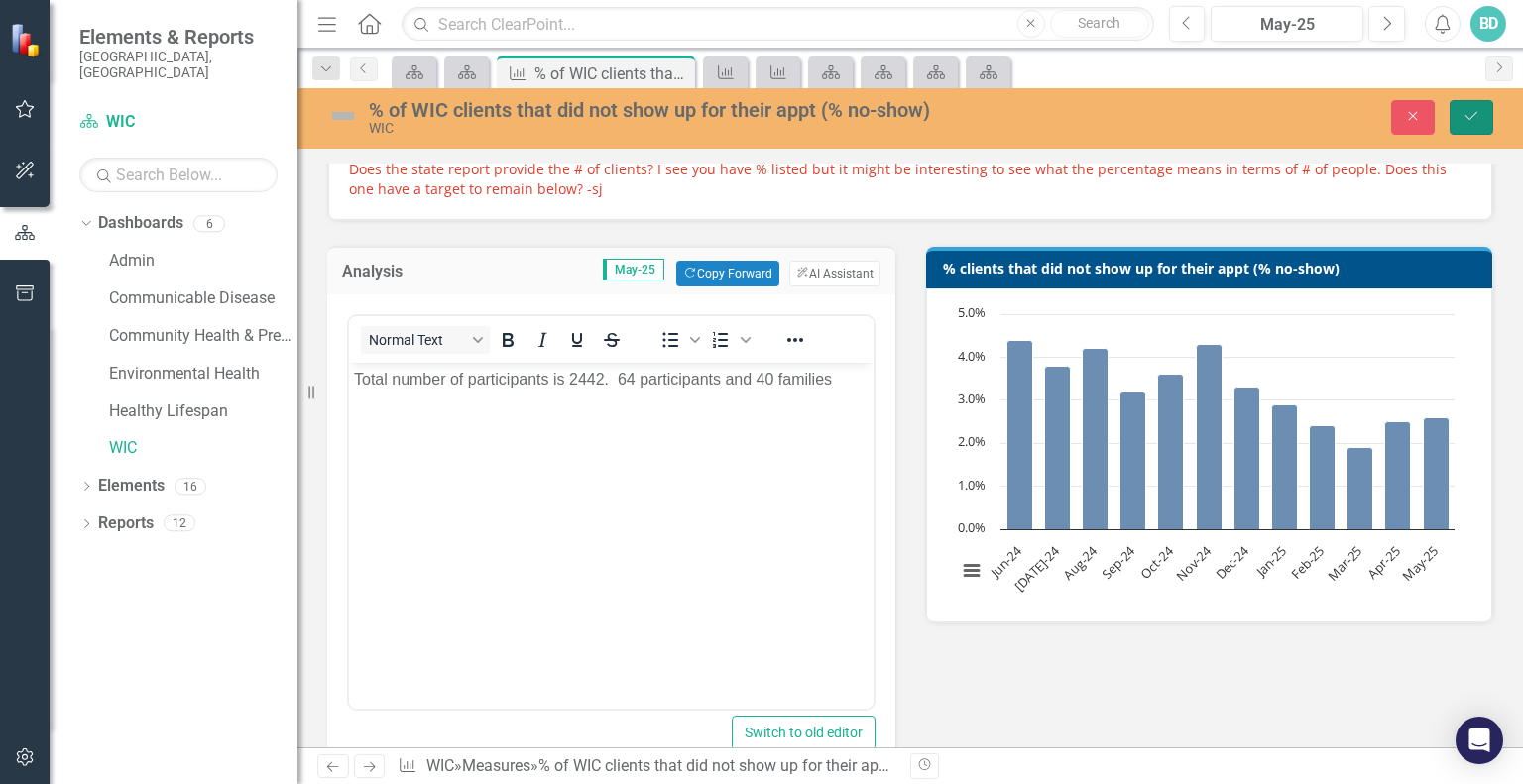 click on "Save" at bounding box center (1471, 117) 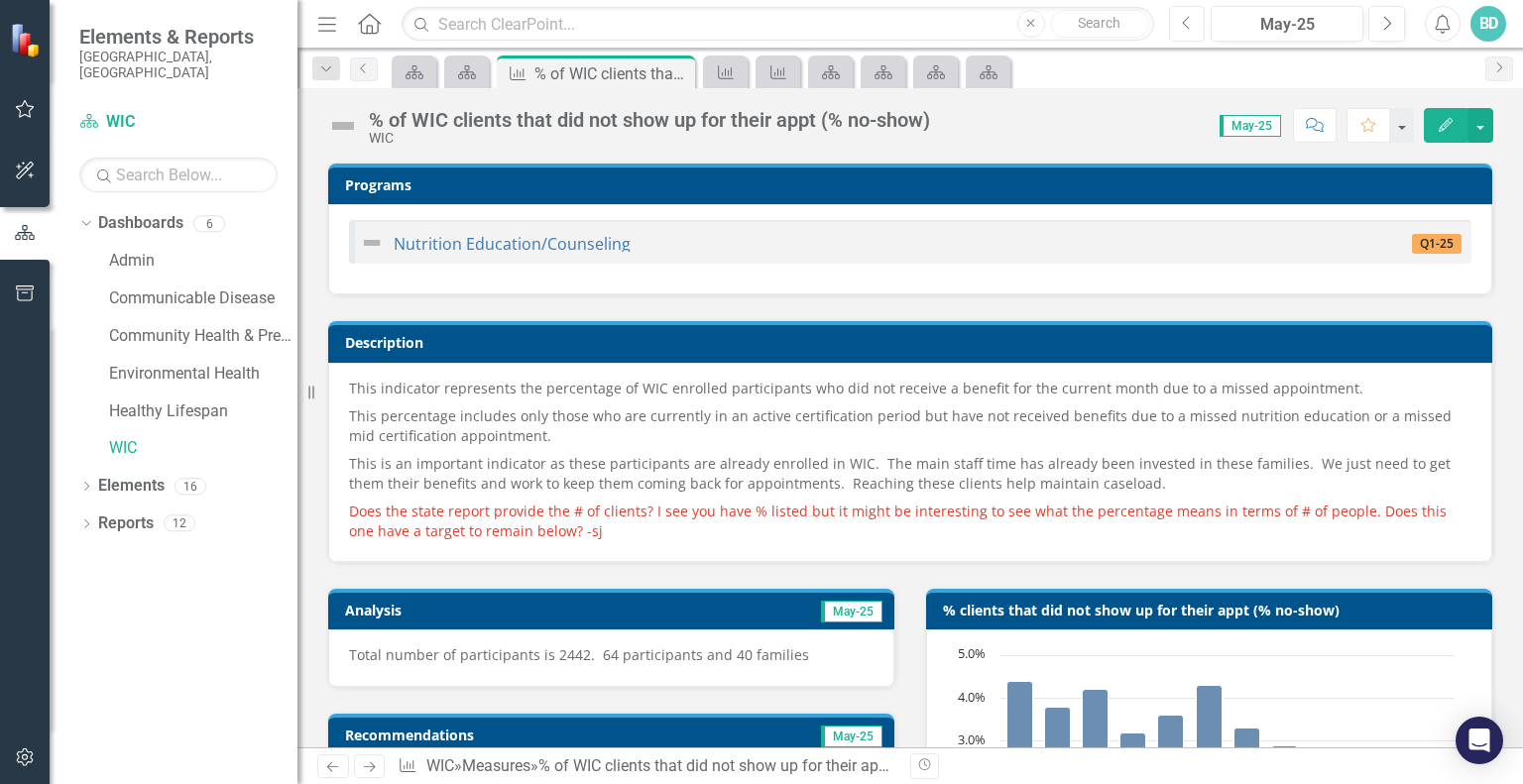 click 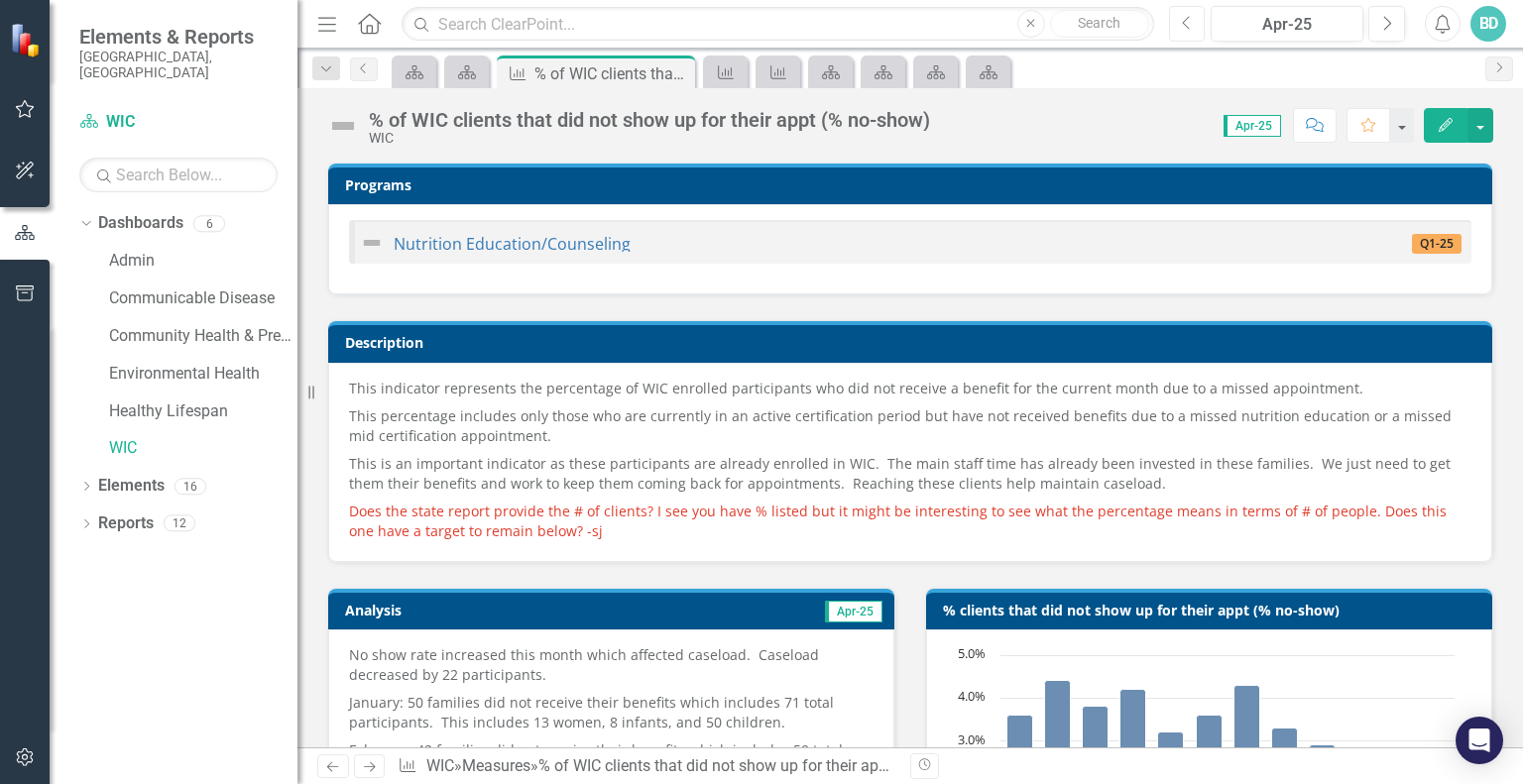 scroll, scrollTop: 181, scrollLeft: 0, axis: vertical 